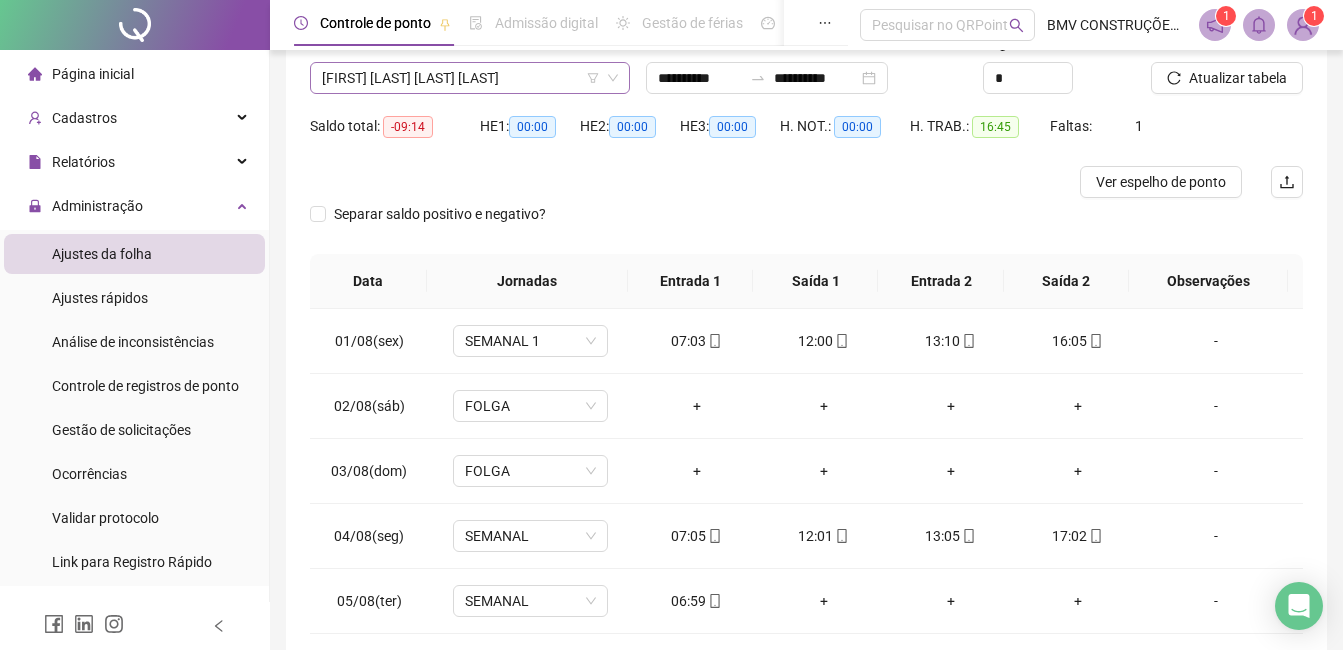 scroll, scrollTop: 0, scrollLeft: 0, axis: both 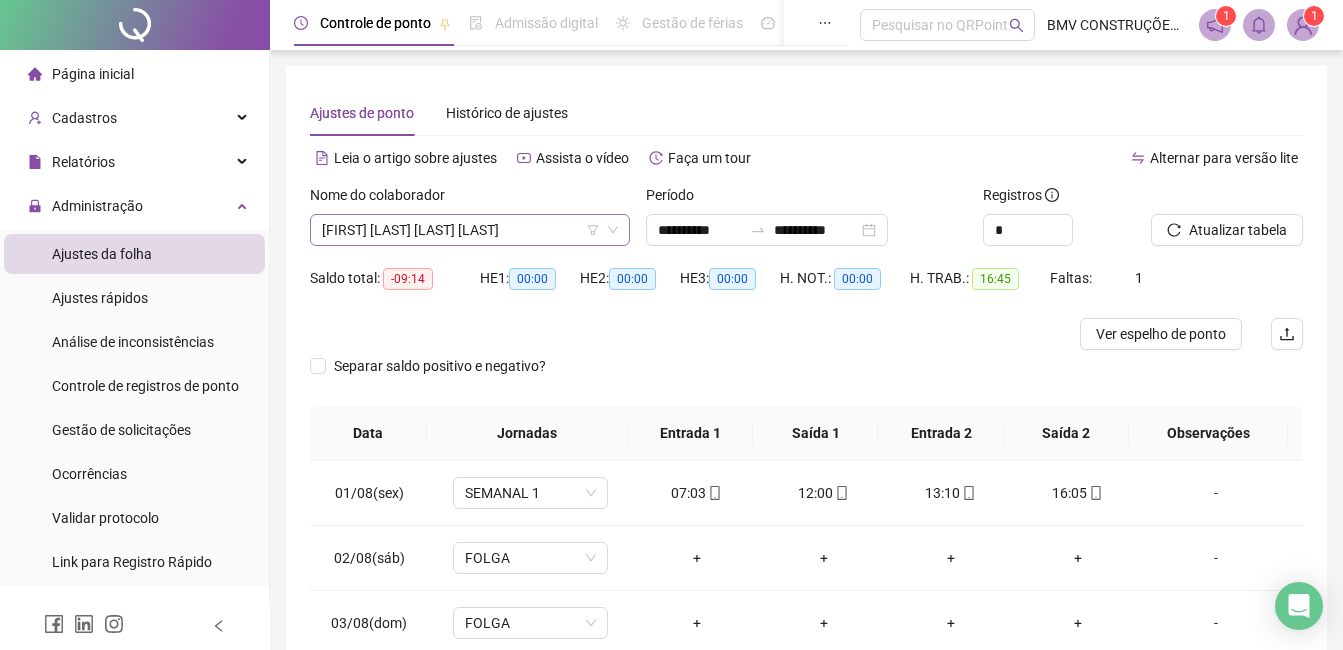 drag, startPoint x: 341, startPoint y: 239, endPoint x: 346, endPoint y: 230, distance: 10.29563 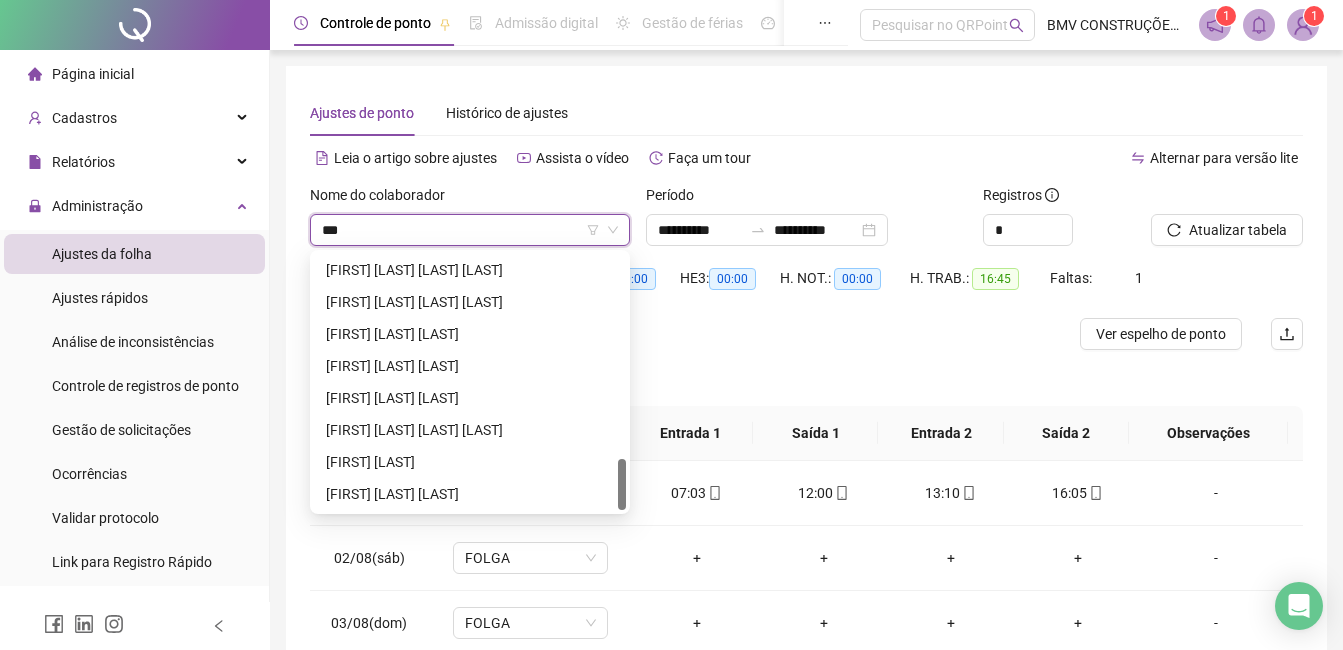 scroll, scrollTop: 0, scrollLeft: 0, axis: both 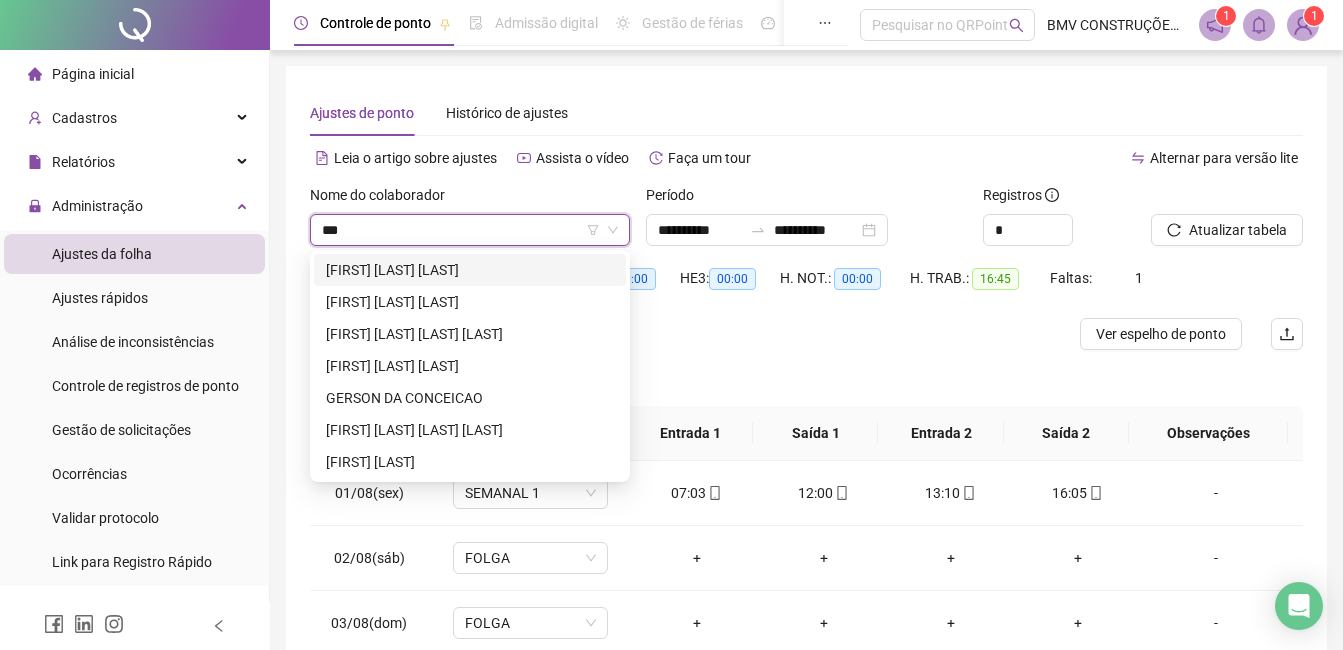 type on "****" 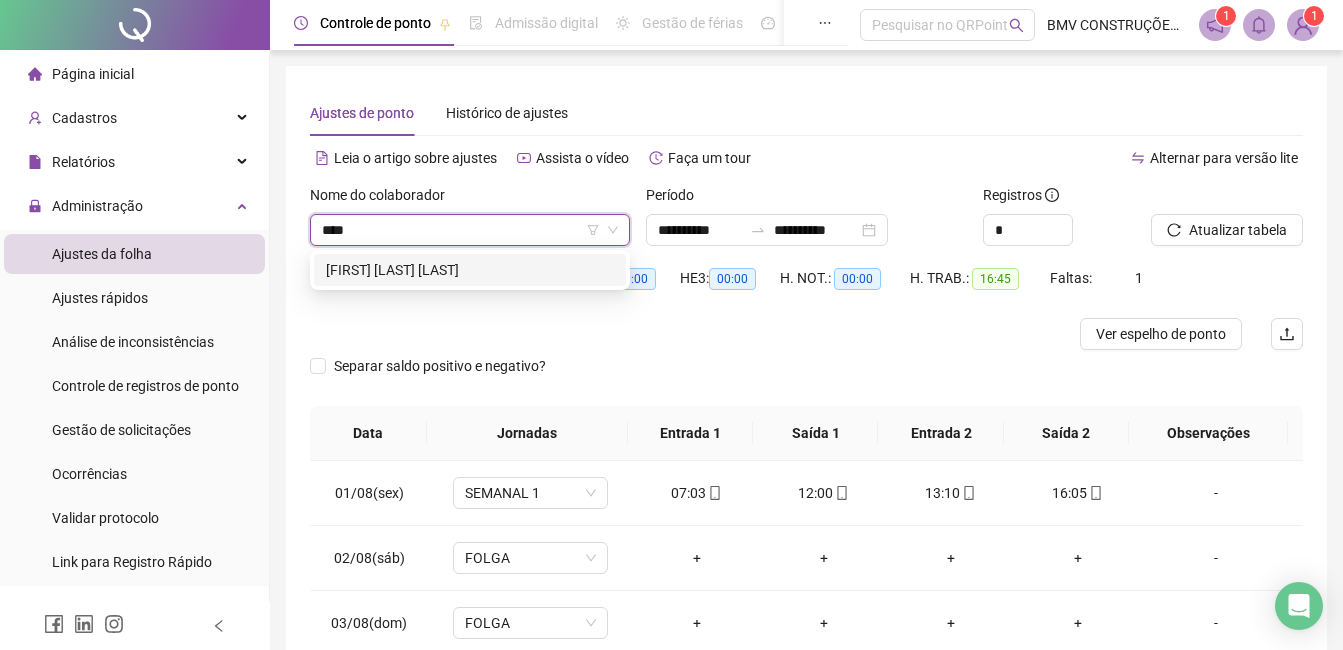 click on "[FIRST] [LAST] [LAST]" at bounding box center (470, 270) 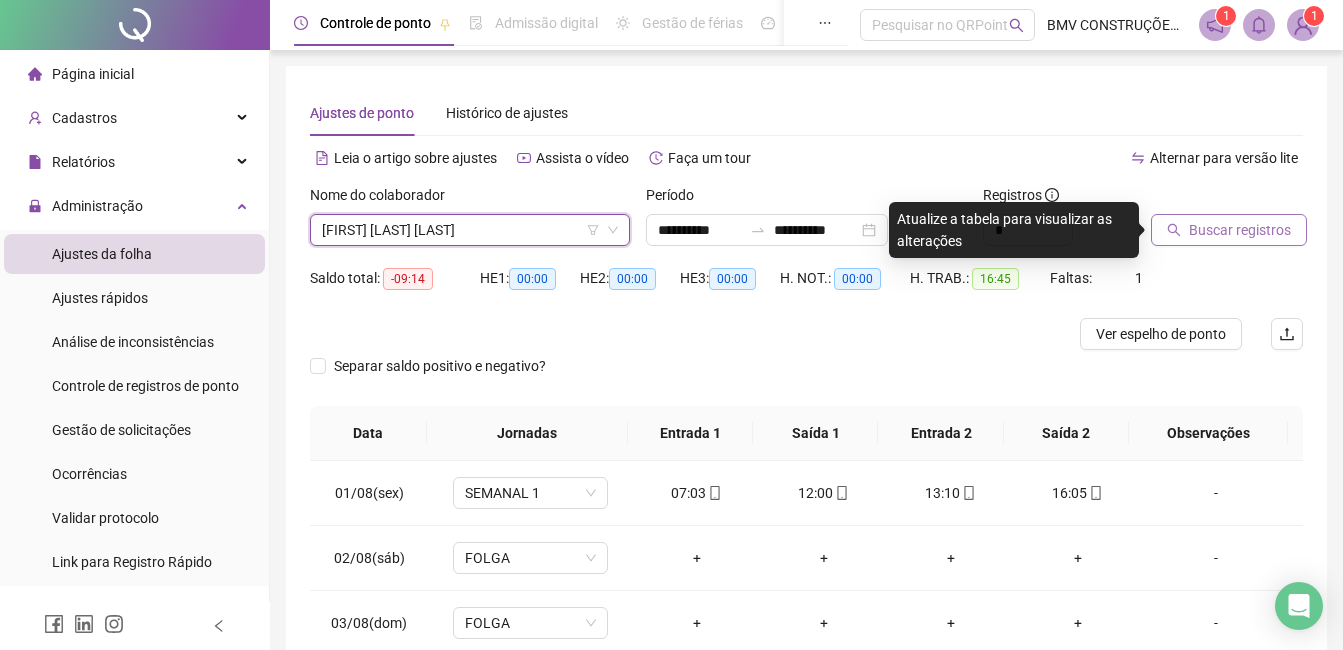 drag, startPoint x: 1231, startPoint y: 226, endPoint x: 1247, endPoint y: 226, distance: 16 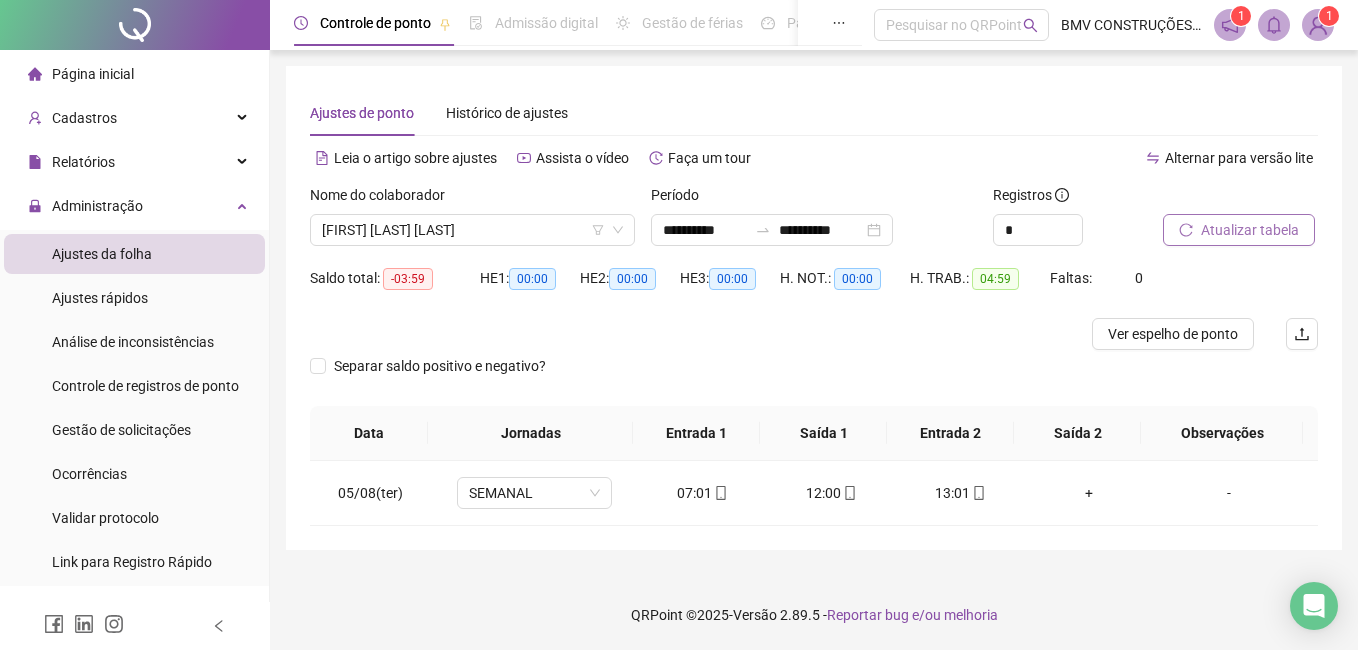 click on "Atualizar tabela" at bounding box center (1250, 230) 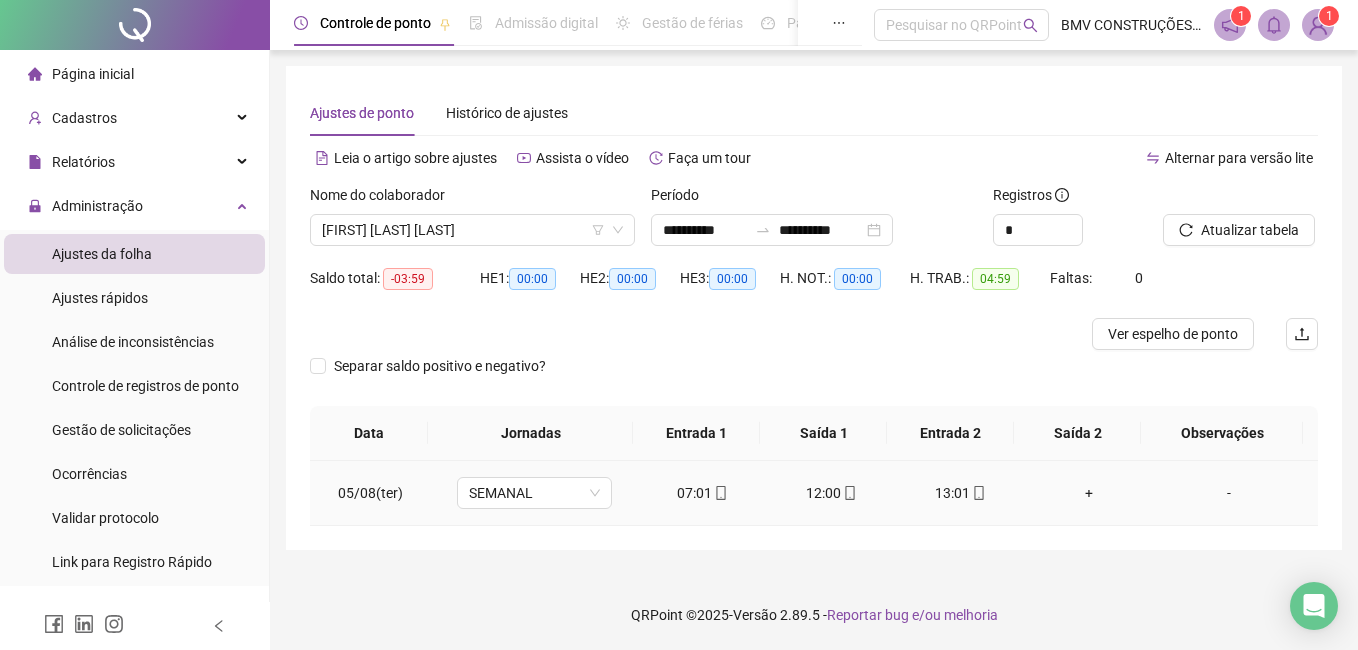 click on "12:00" at bounding box center [831, 493] 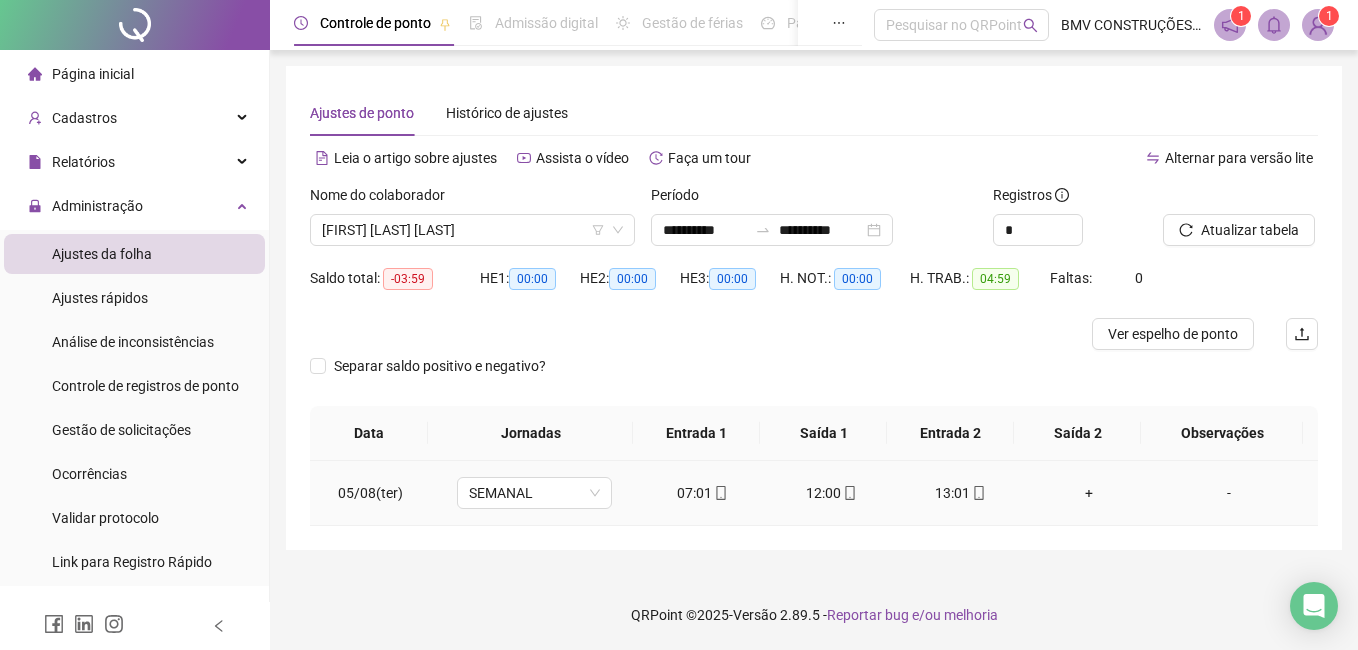 click on "12:00" at bounding box center [831, 493] 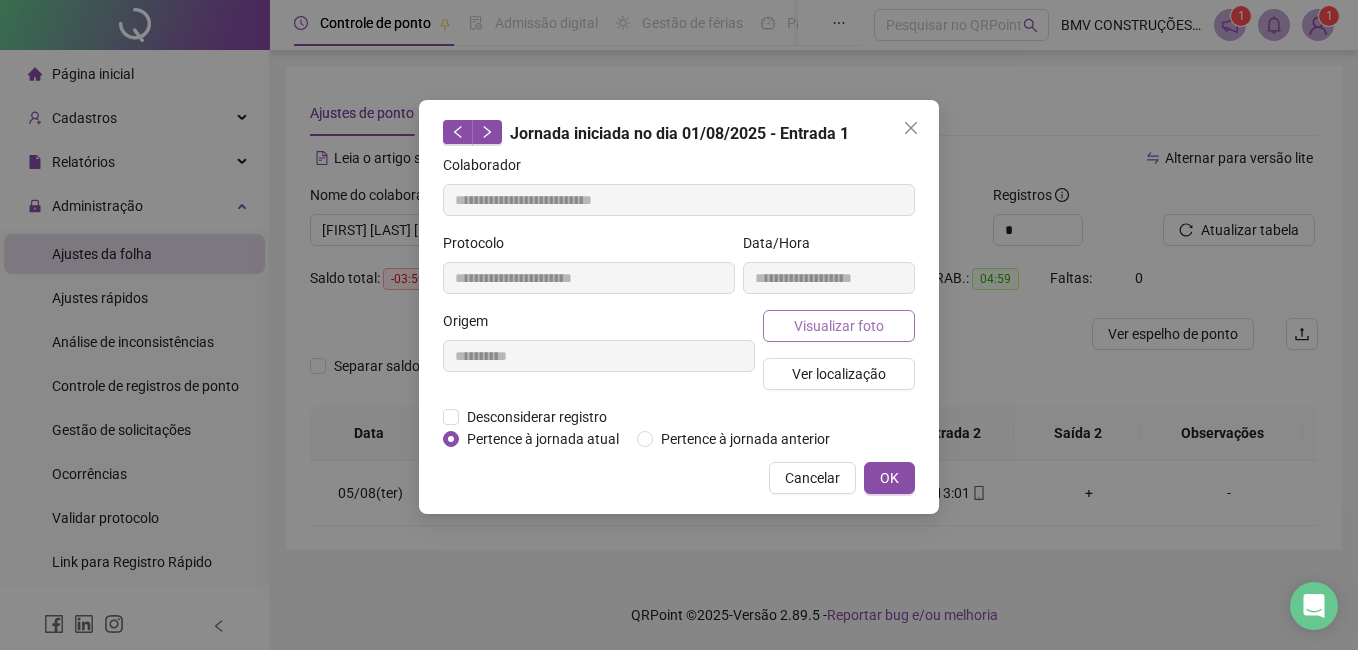 click on "Visualizar foto" at bounding box center (839, 326) 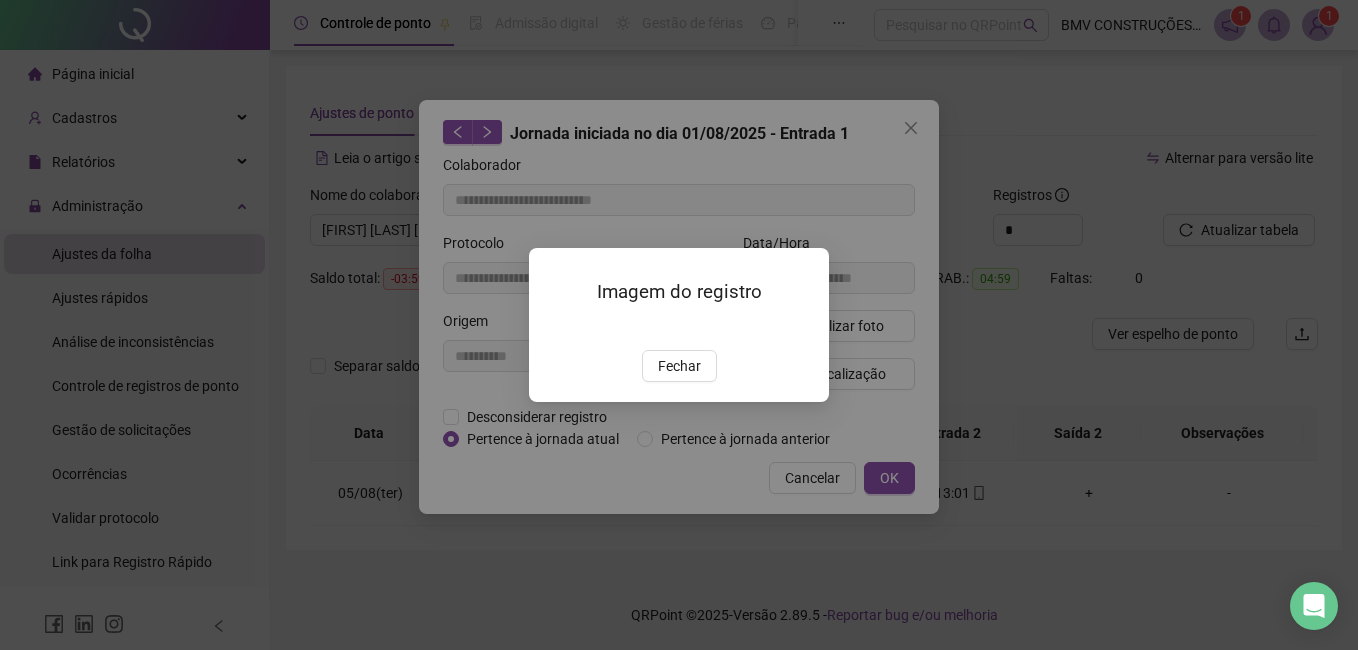 type on "**********" 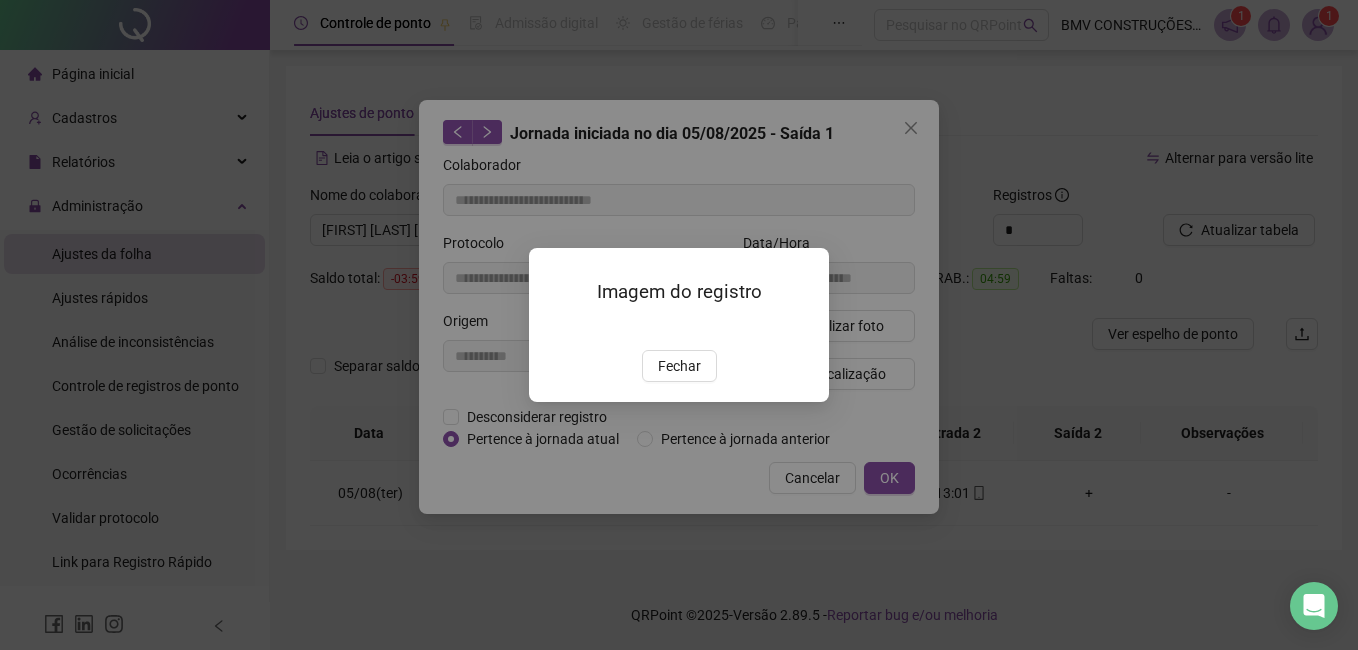 click at bounding box center (553, 328) 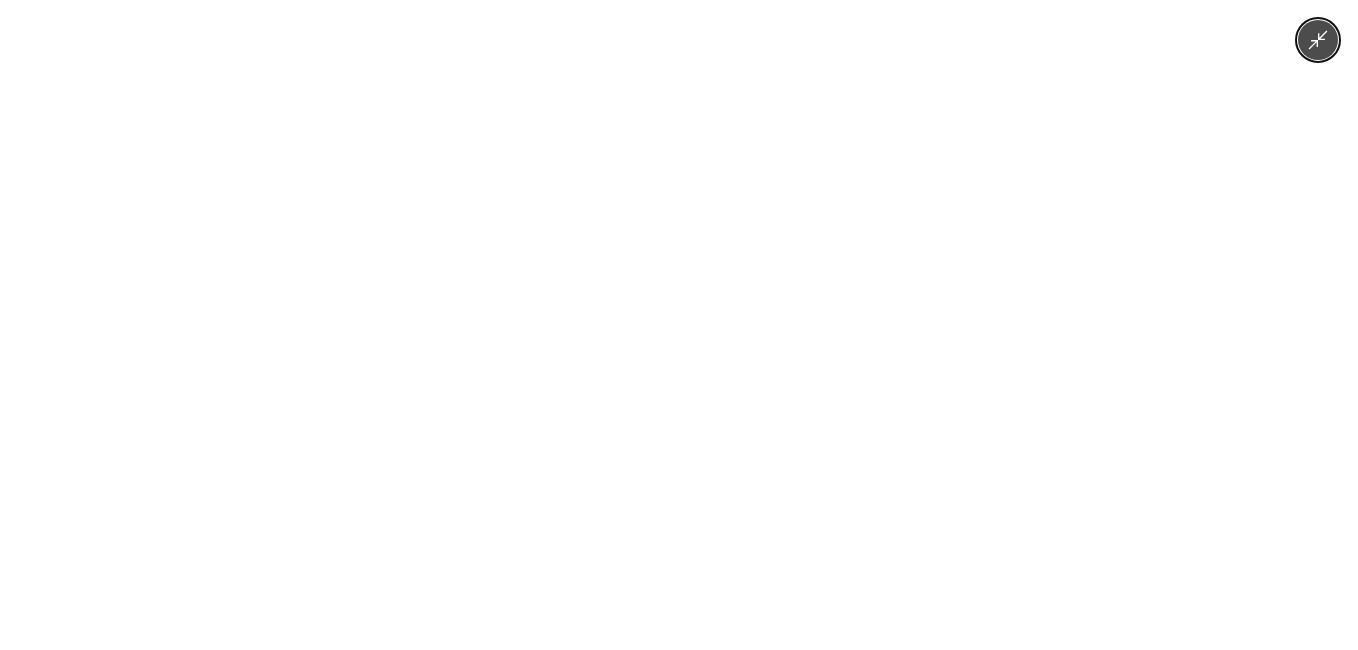 click at bounding box center [679, 325] 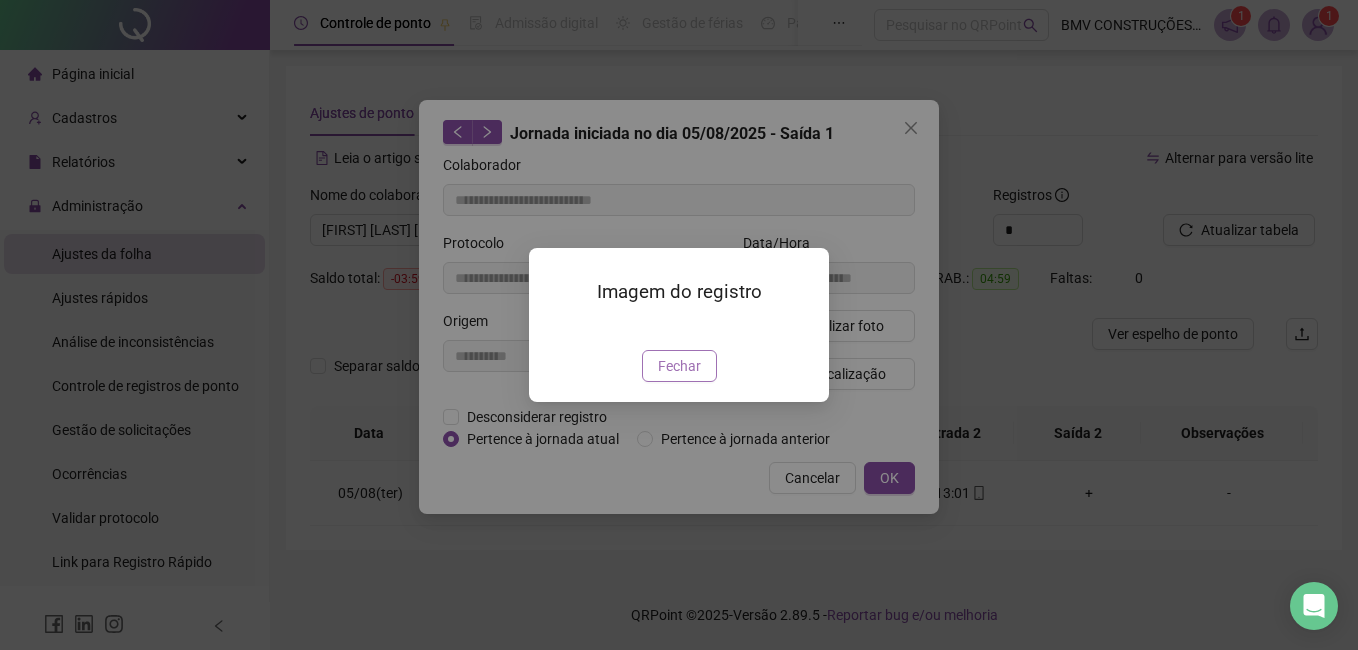 click on "Fechar" at bounding box center (679, 366) 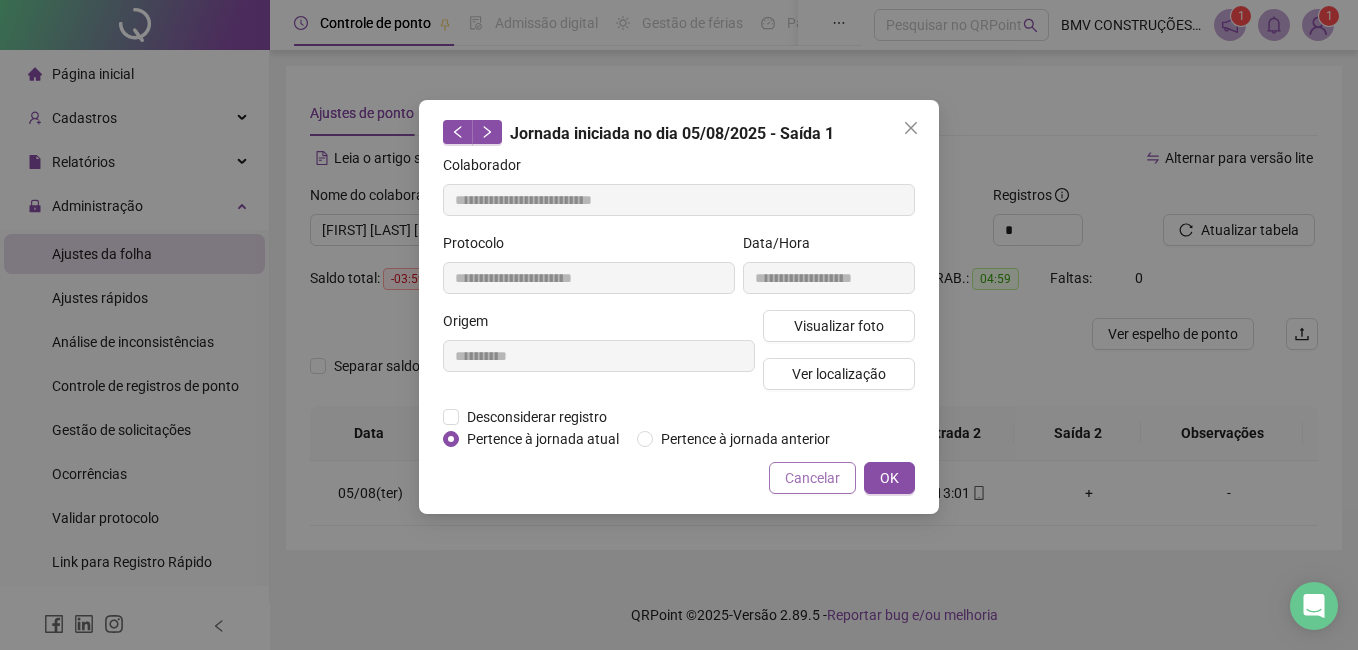 click on "Cancelar" at bounding box center [812, 478] 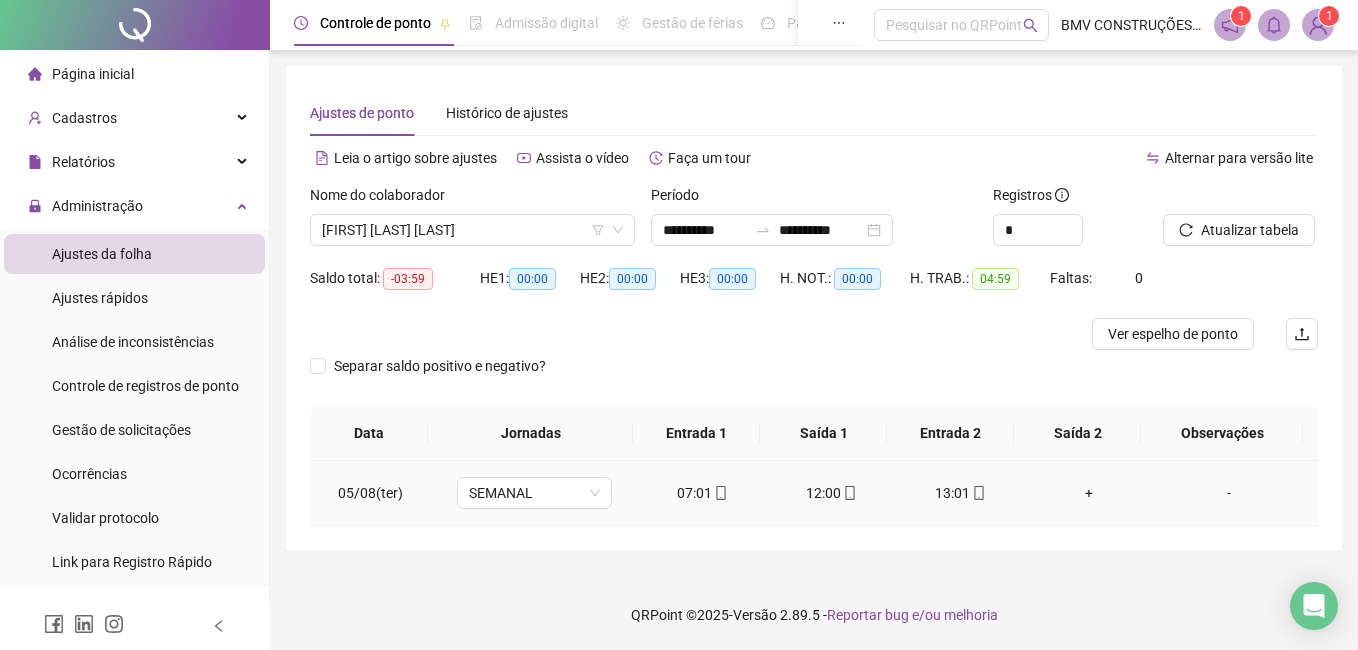 click on "13:01" at bounding box center (960, 493) 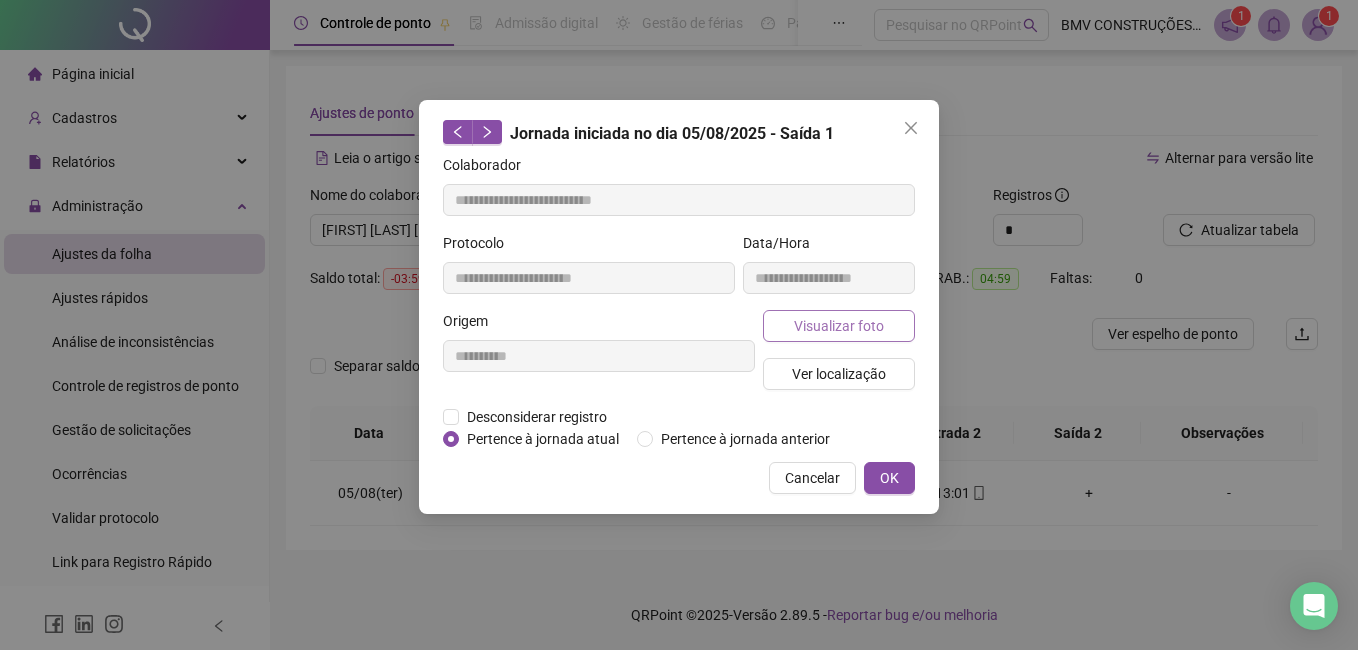 type on "**********" 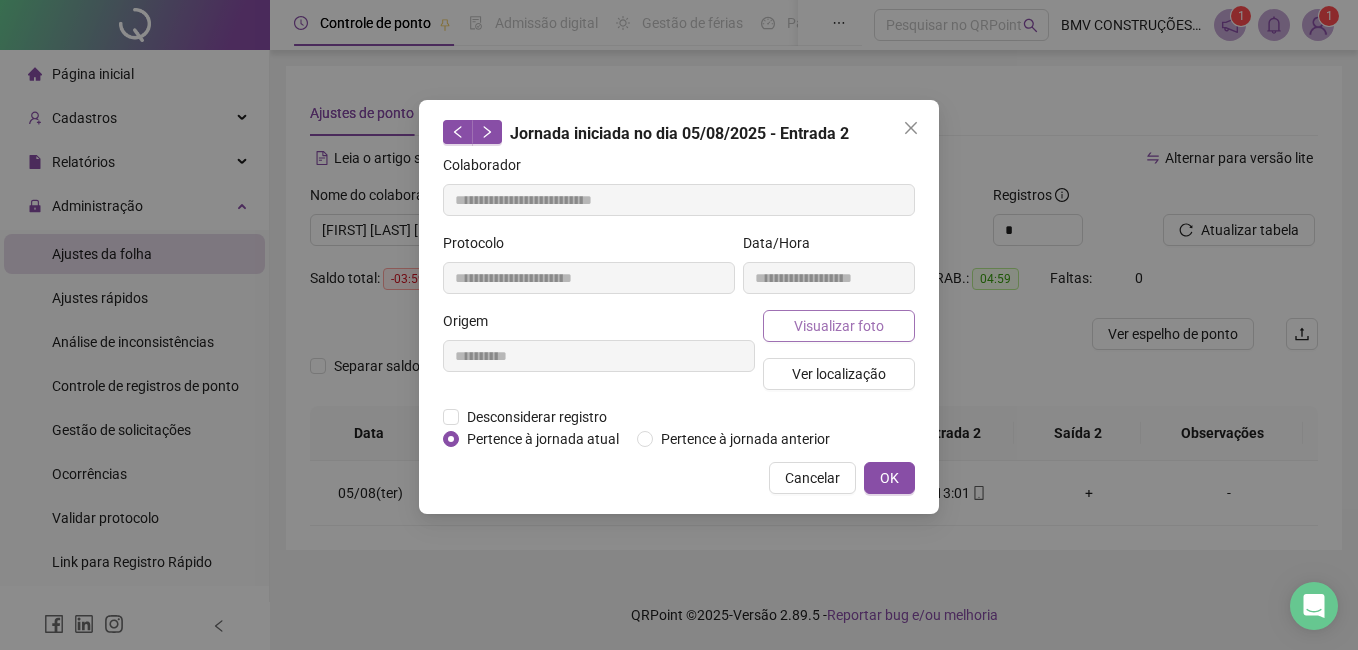 click on "Visualizar foto" at bounding box center (839, 326) 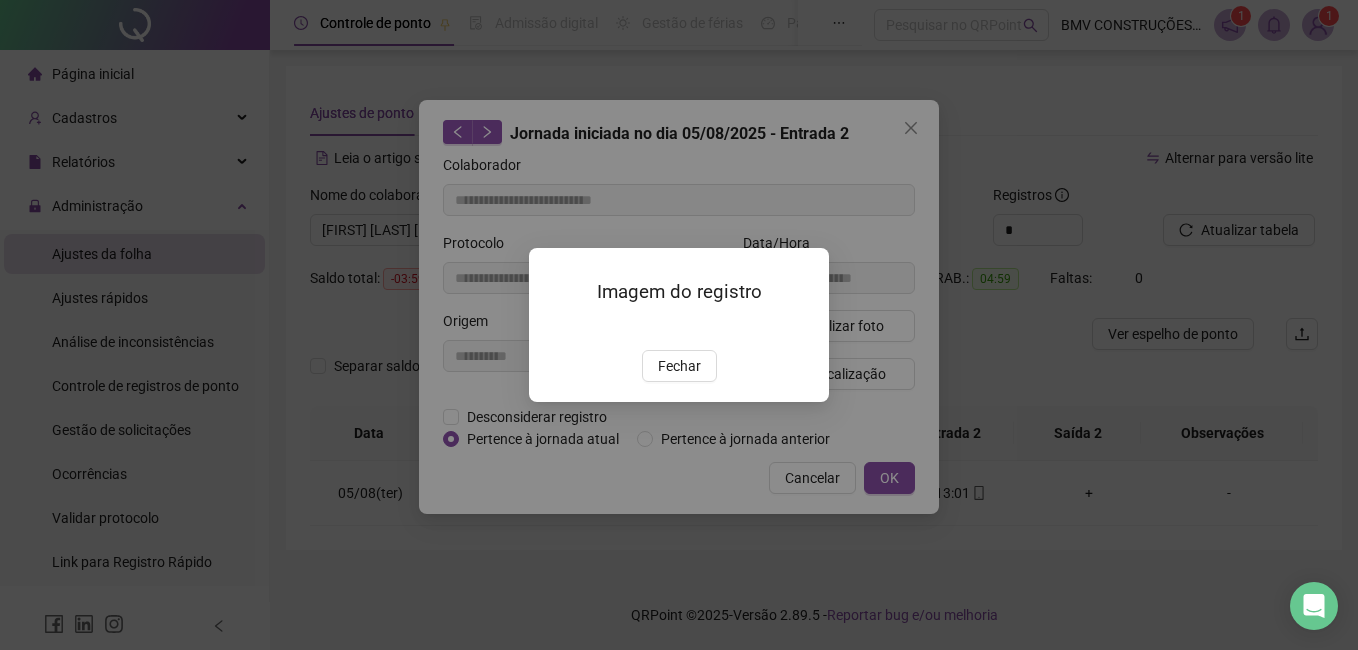 click at bounding box center [553, 328] 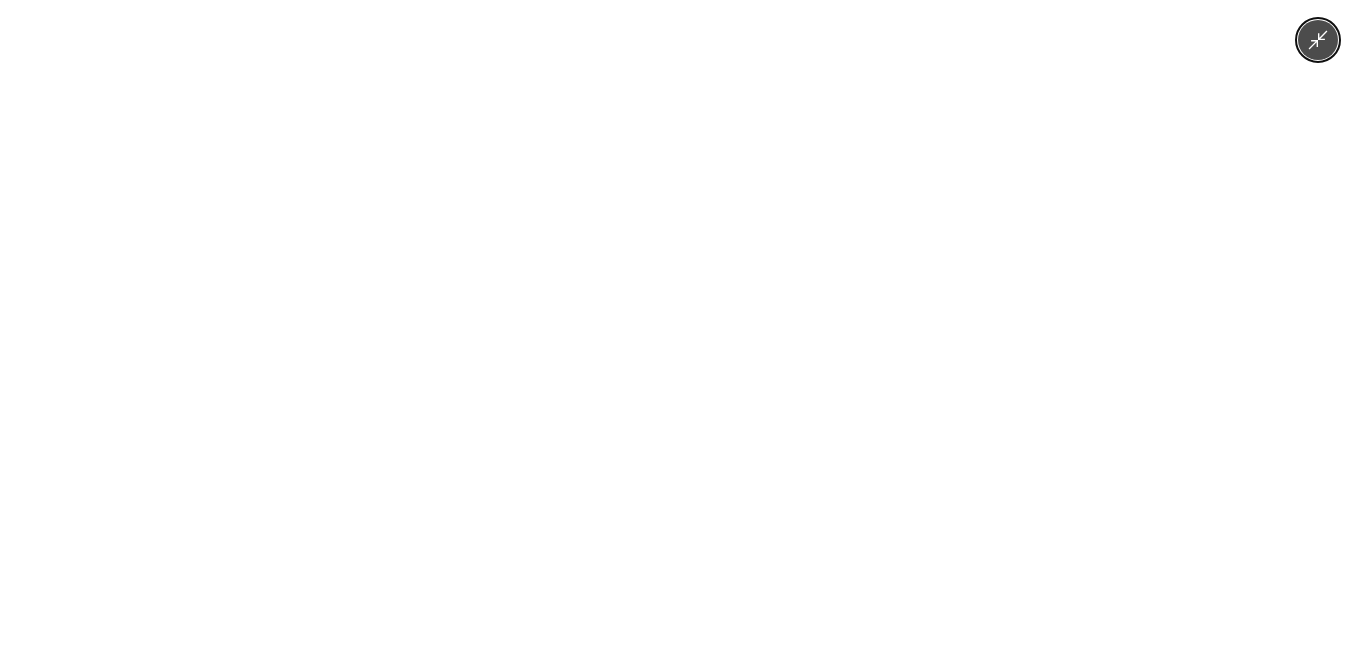 click at bounding box center (679, 325) 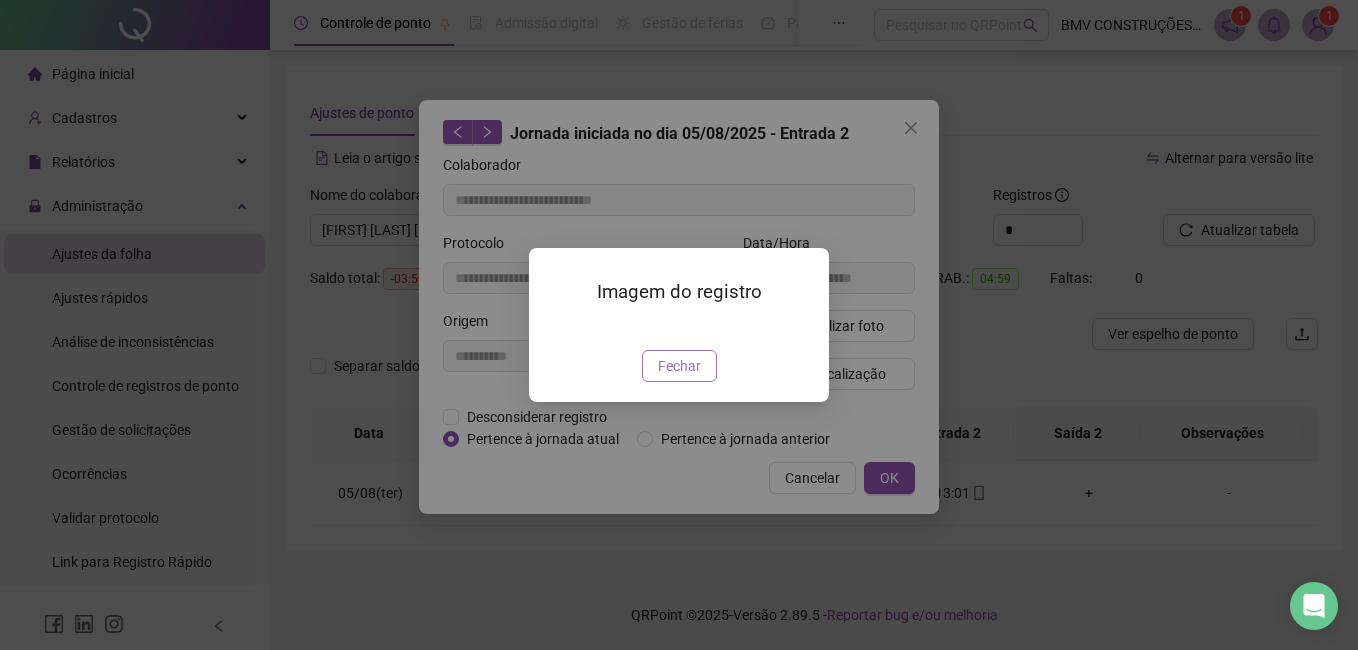 click on "Fechar" at bounding box center [679, 366] 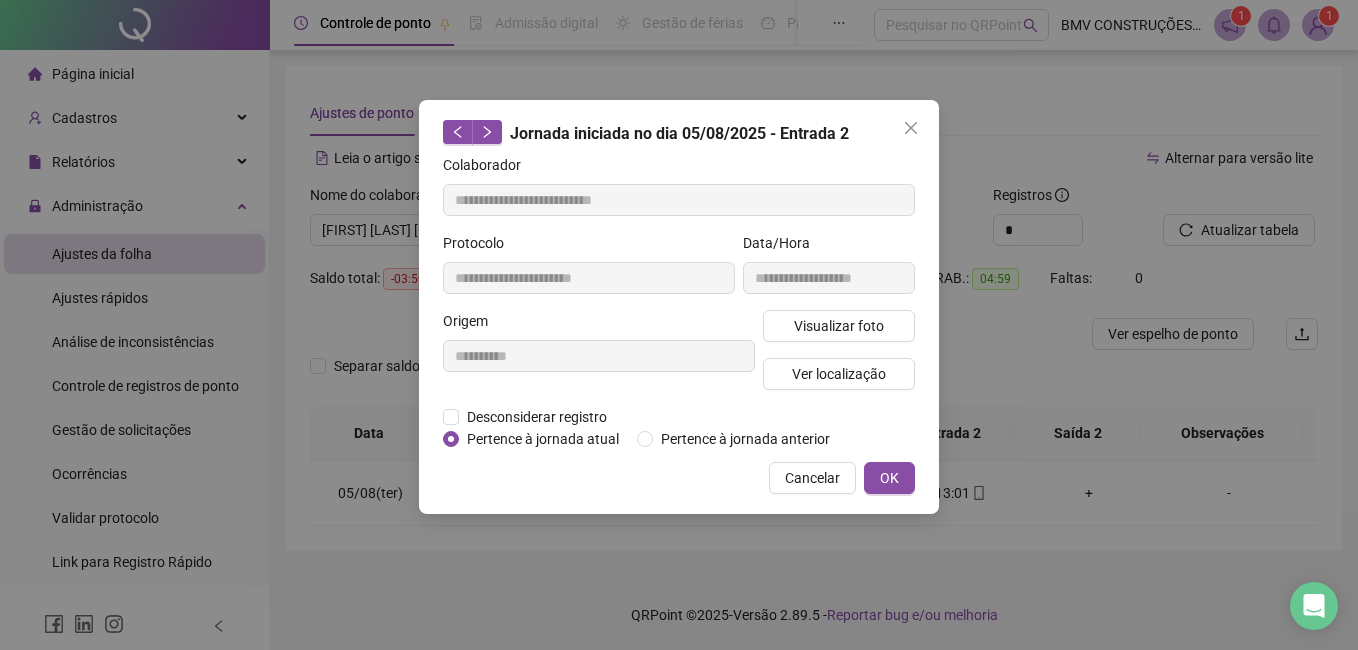 click on "Cancelar" at bounding box center (812, 478) 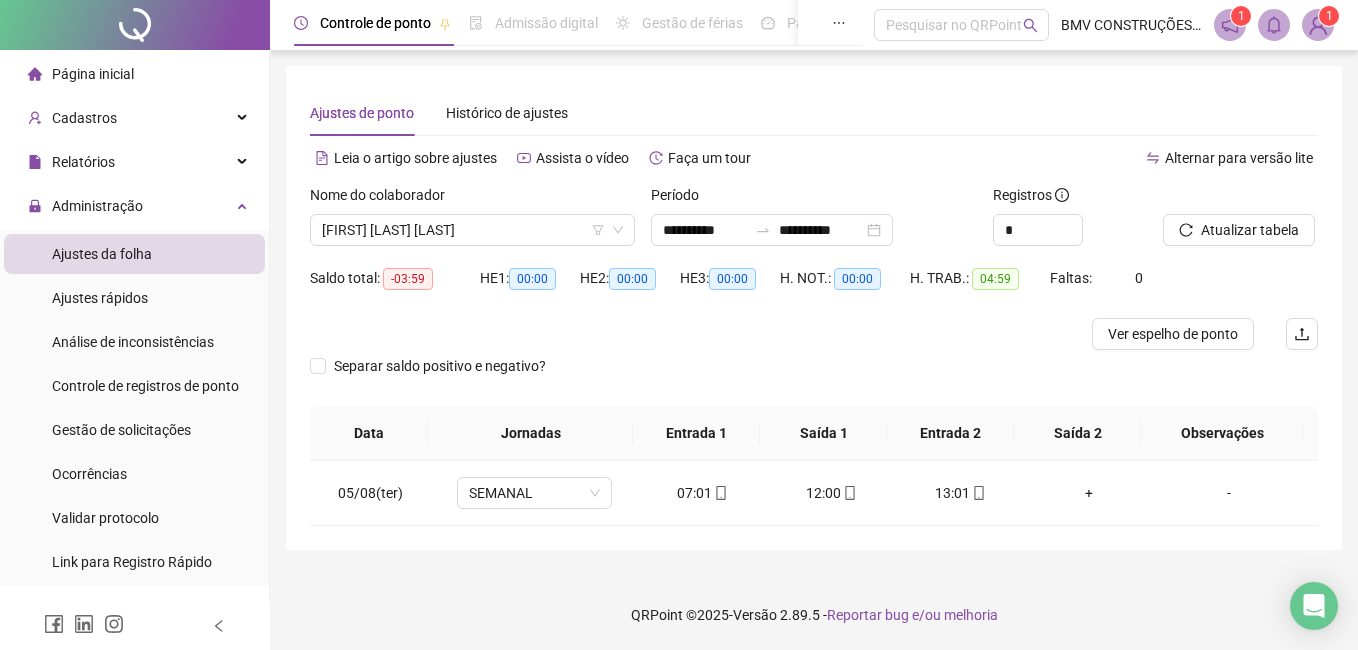 drag, startPoint x: 1273, startPoint y: 97, endPoint x: 1357, endPoint y: 103, distance: 84.21401 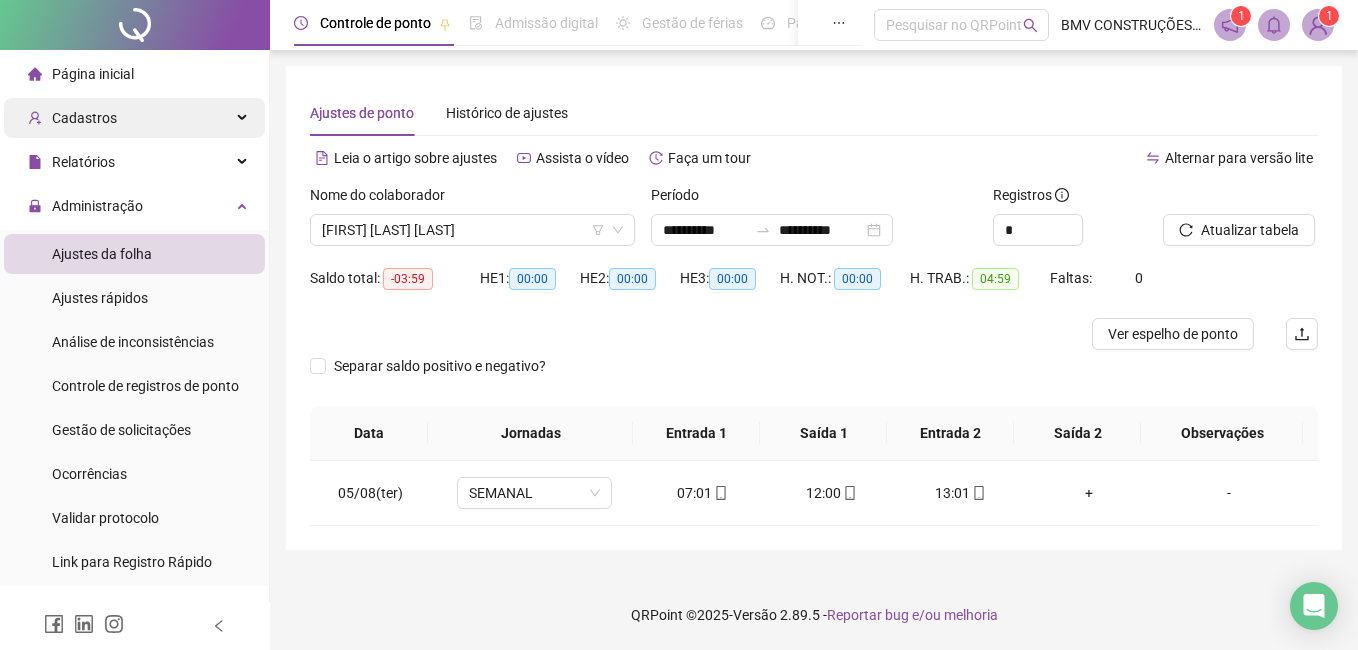 click on "Cadastros" at bounding box center [84, 118] 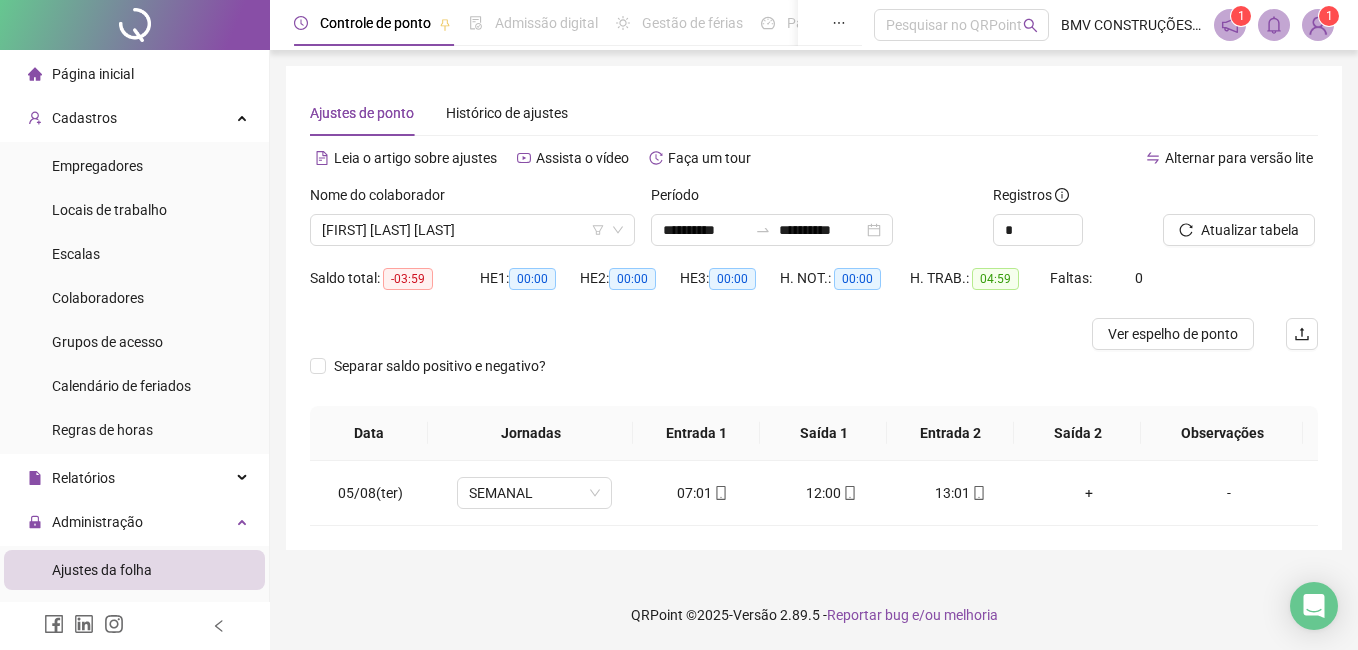 click on "Página inicial" at bounding box center (134, 74) 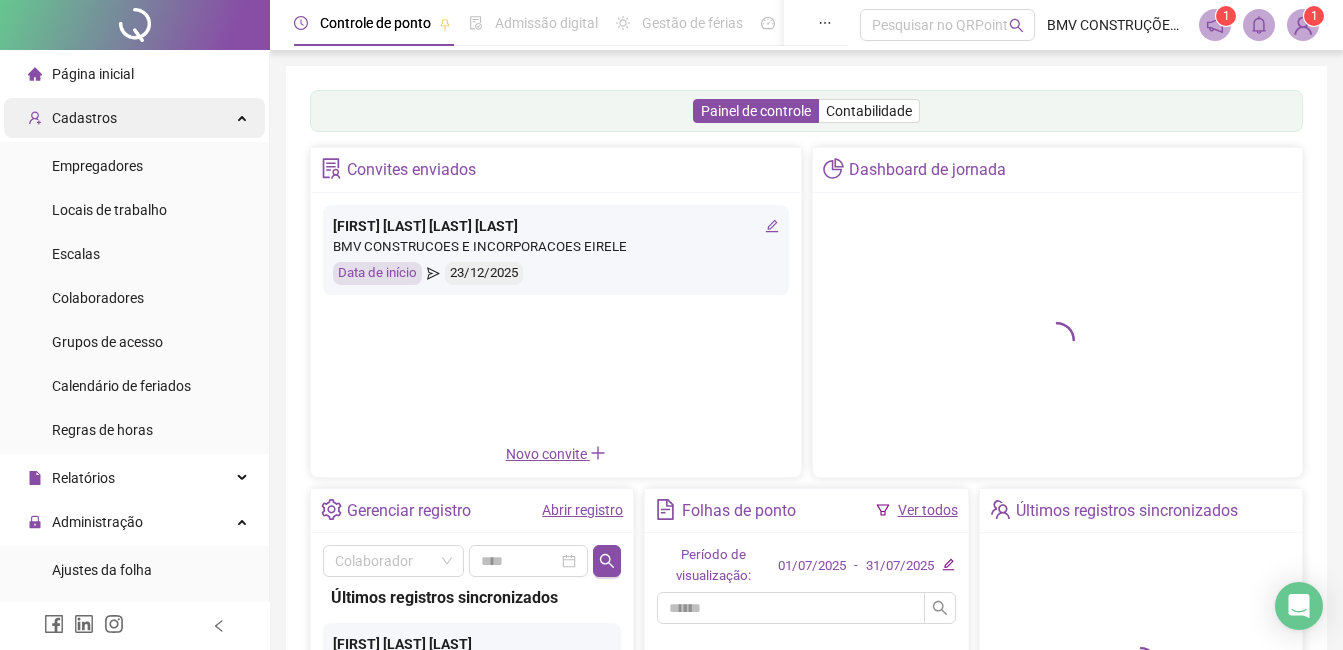 click on "Cadastros" at bounding box center (72, 118) 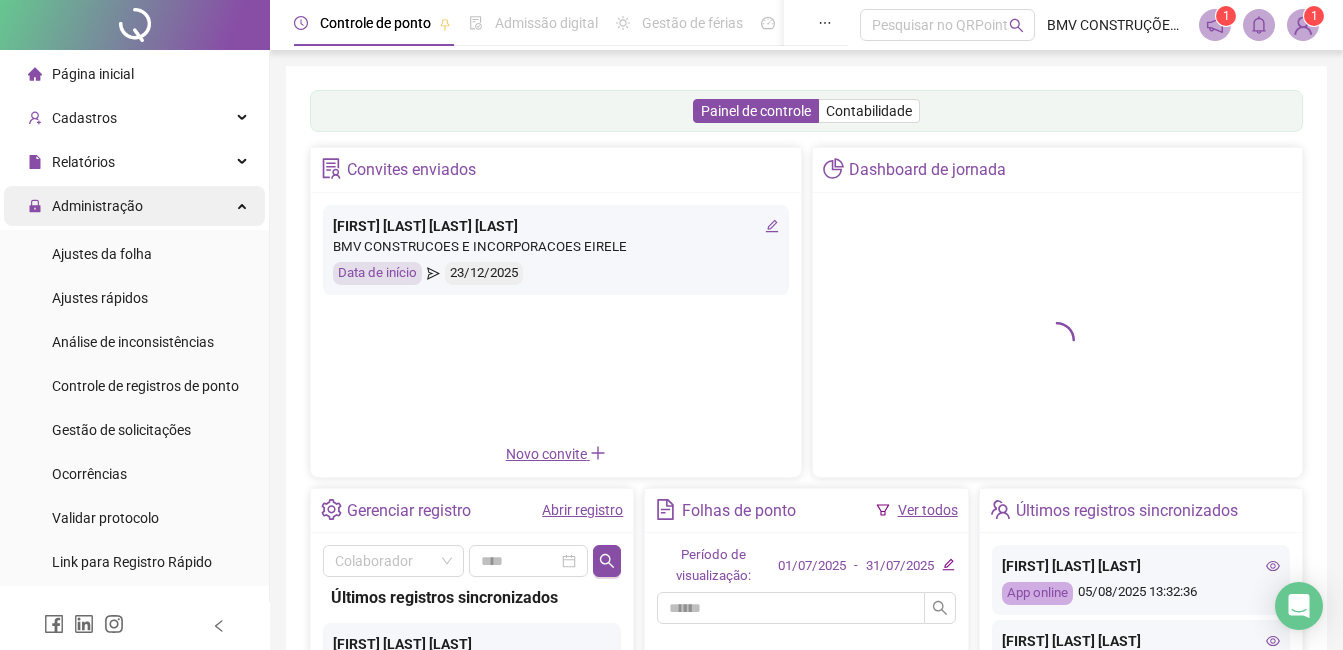 click on "Administração" at bounding box center (97, 206) 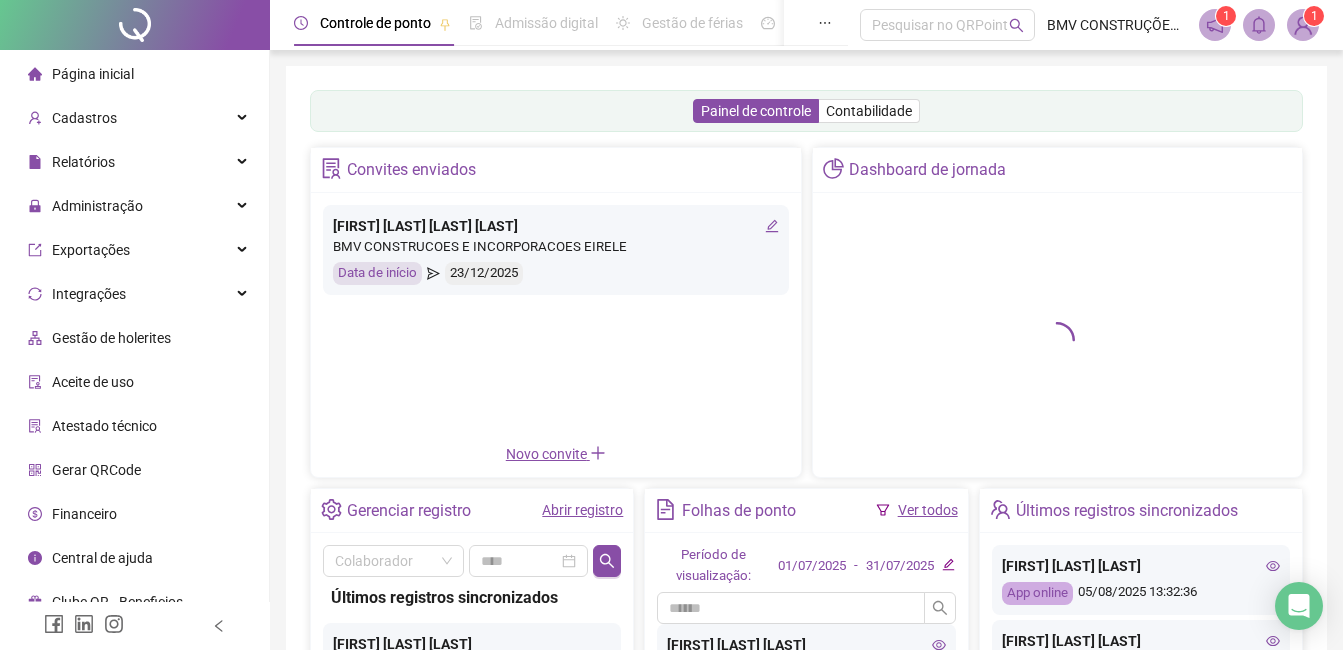 click on "Gerar QRCode" at bounding box center [96, 470] 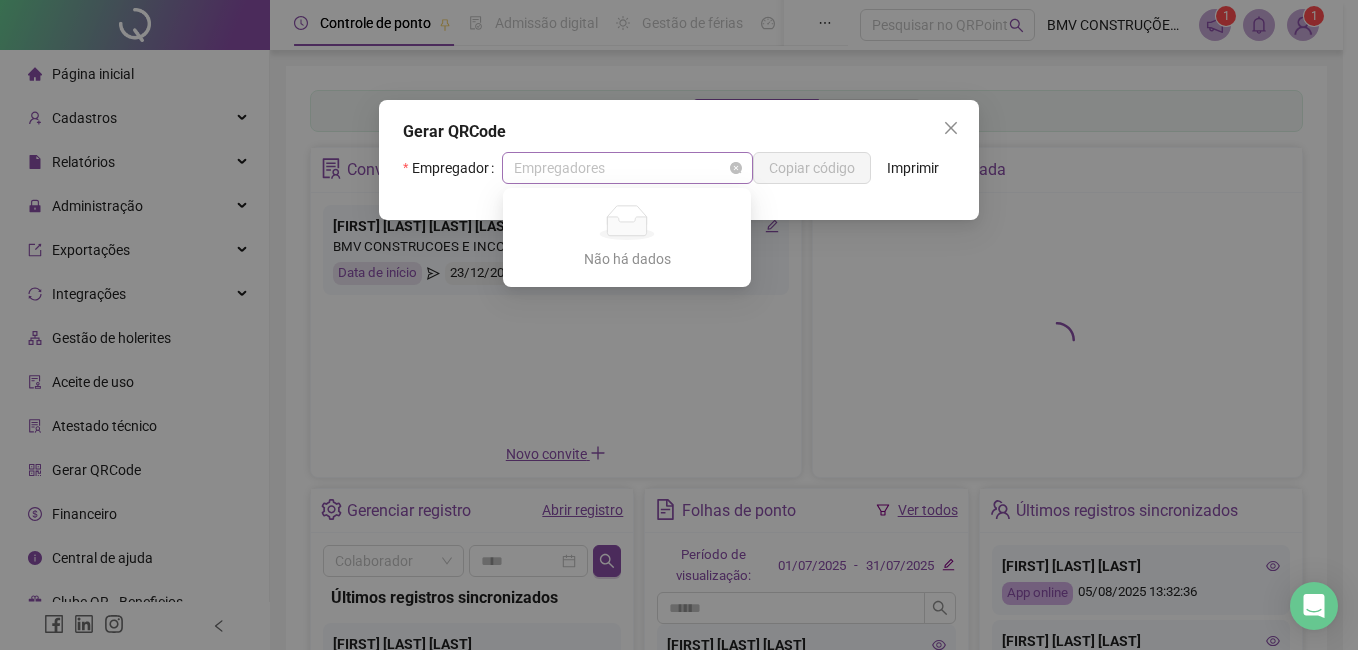 click on "Empregadores" at bounding box center [627, 168] 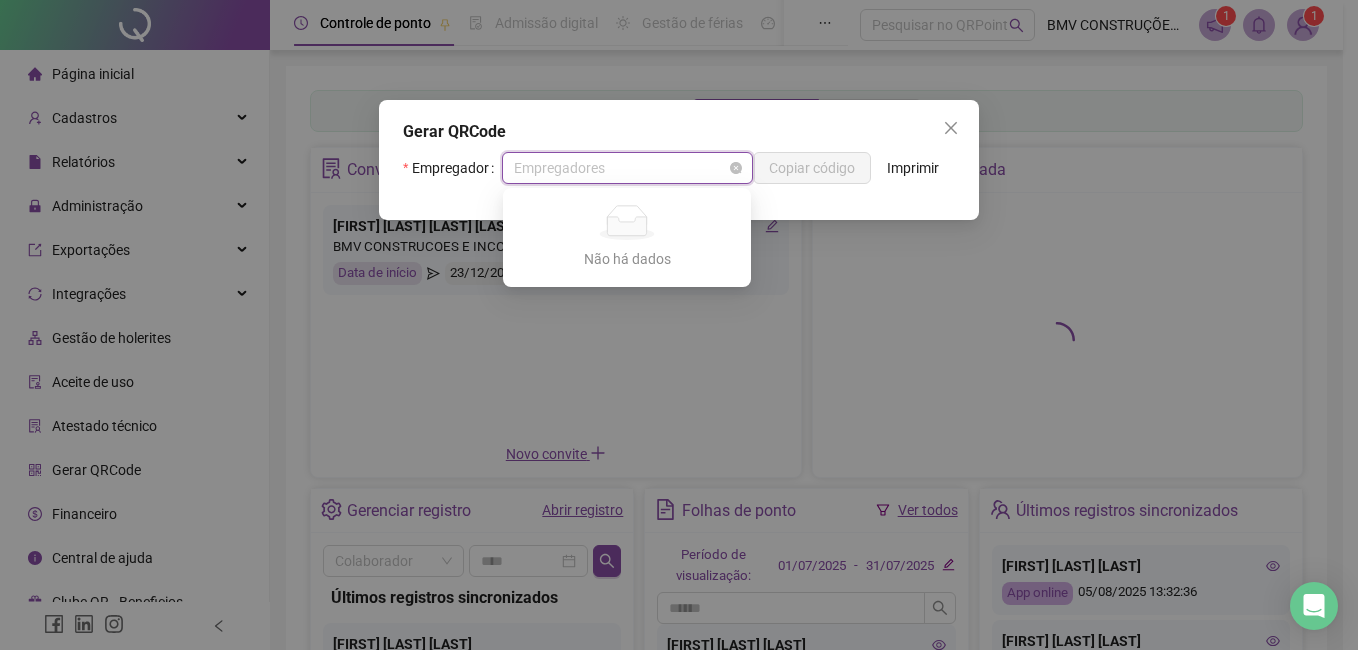 click on "Empregadores" at bounding box center (627, 168) 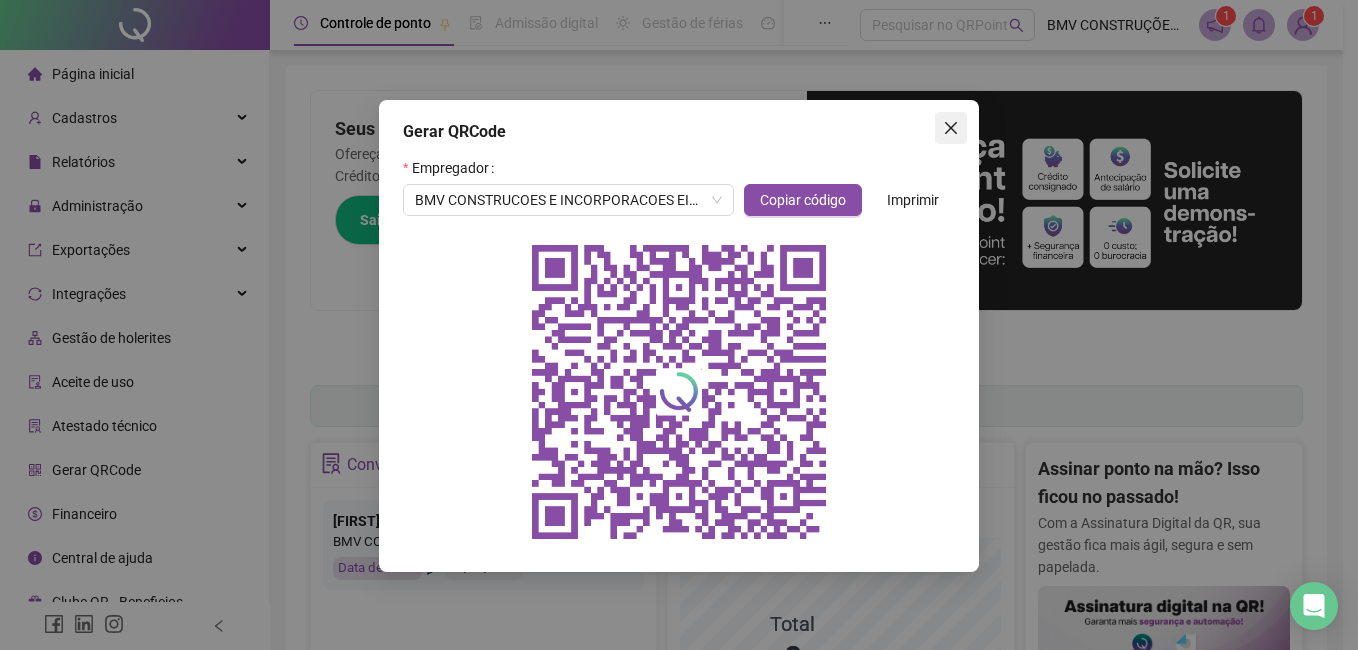 click at bounding box center (951, 128) 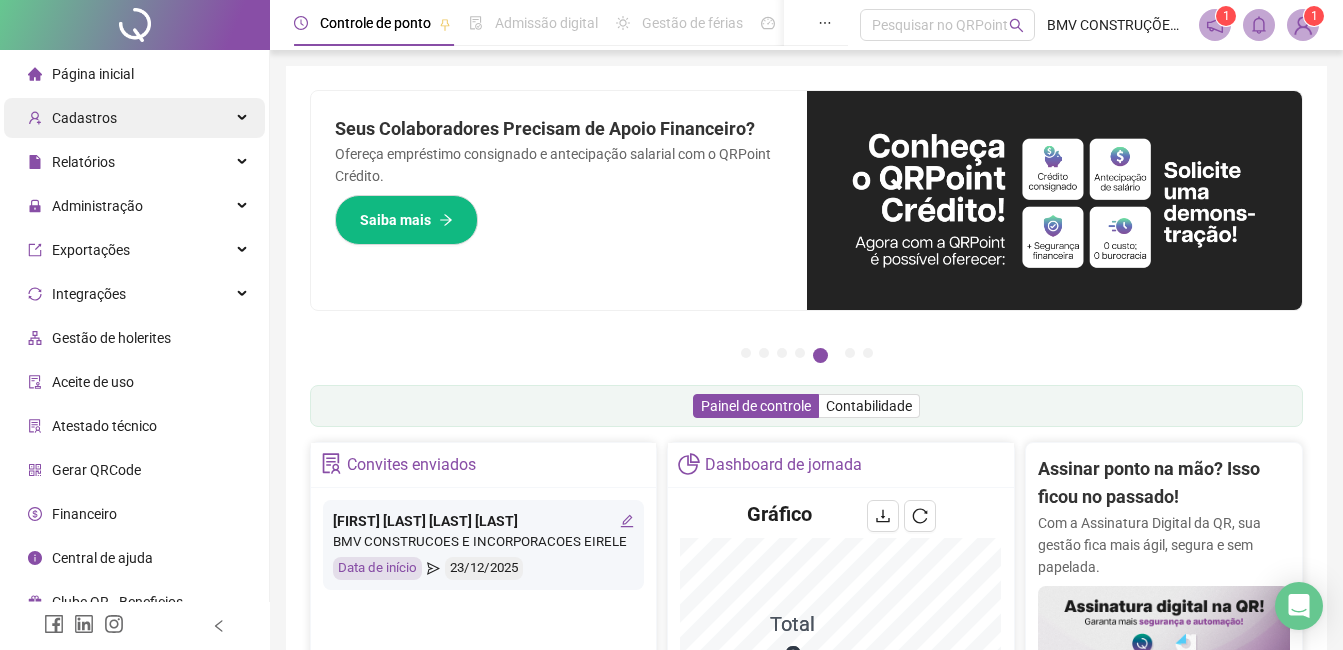 click on "Cadastros" at bounding box center (134, 118) 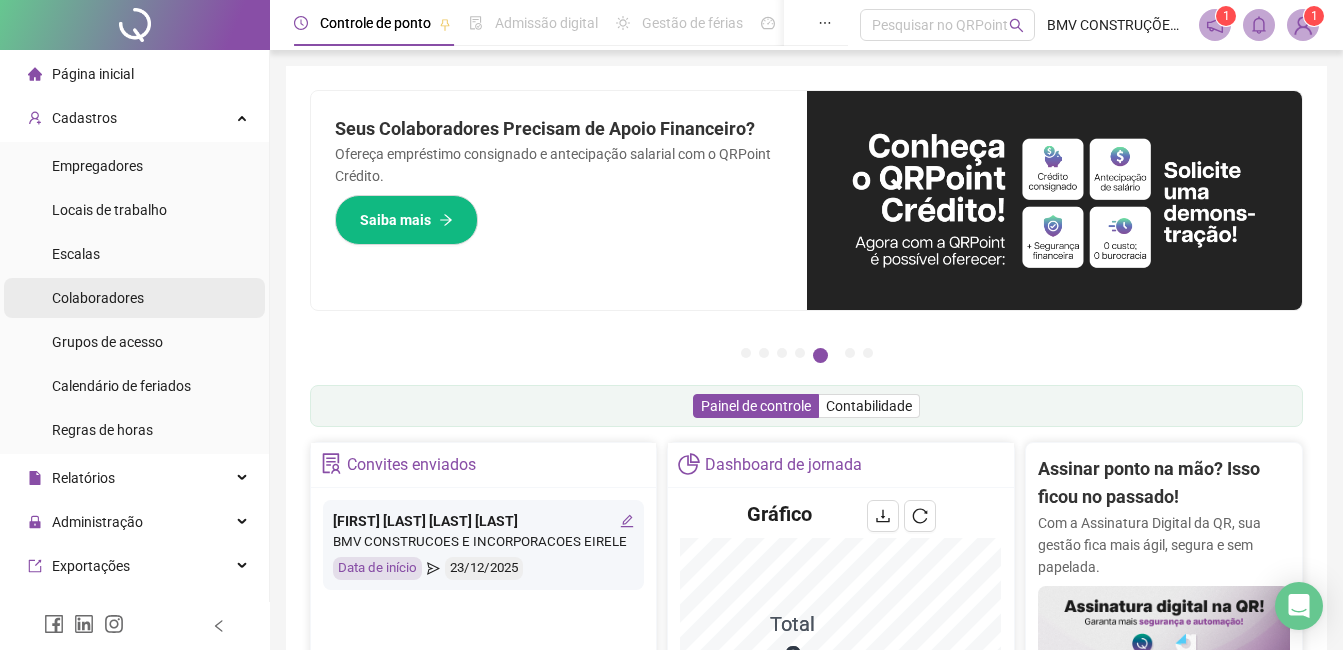 click on "Colaboradores" at bounding box center [134, 298] 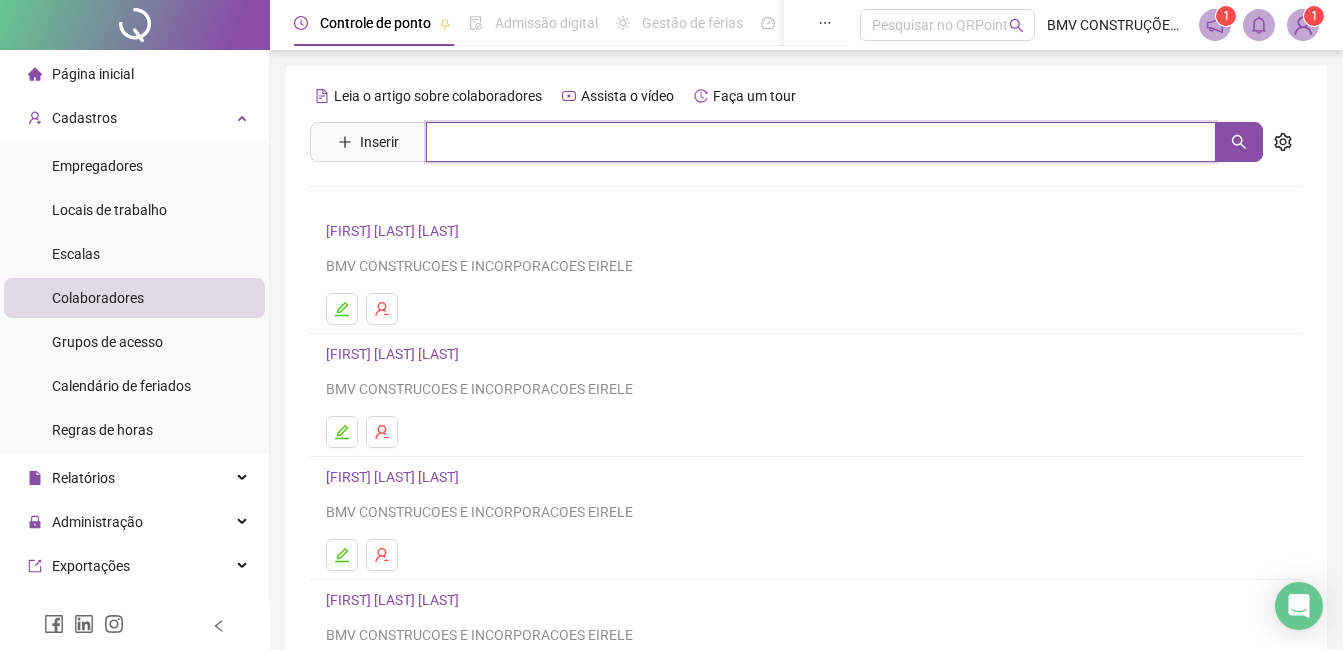 click at bounding box center (821, 142) 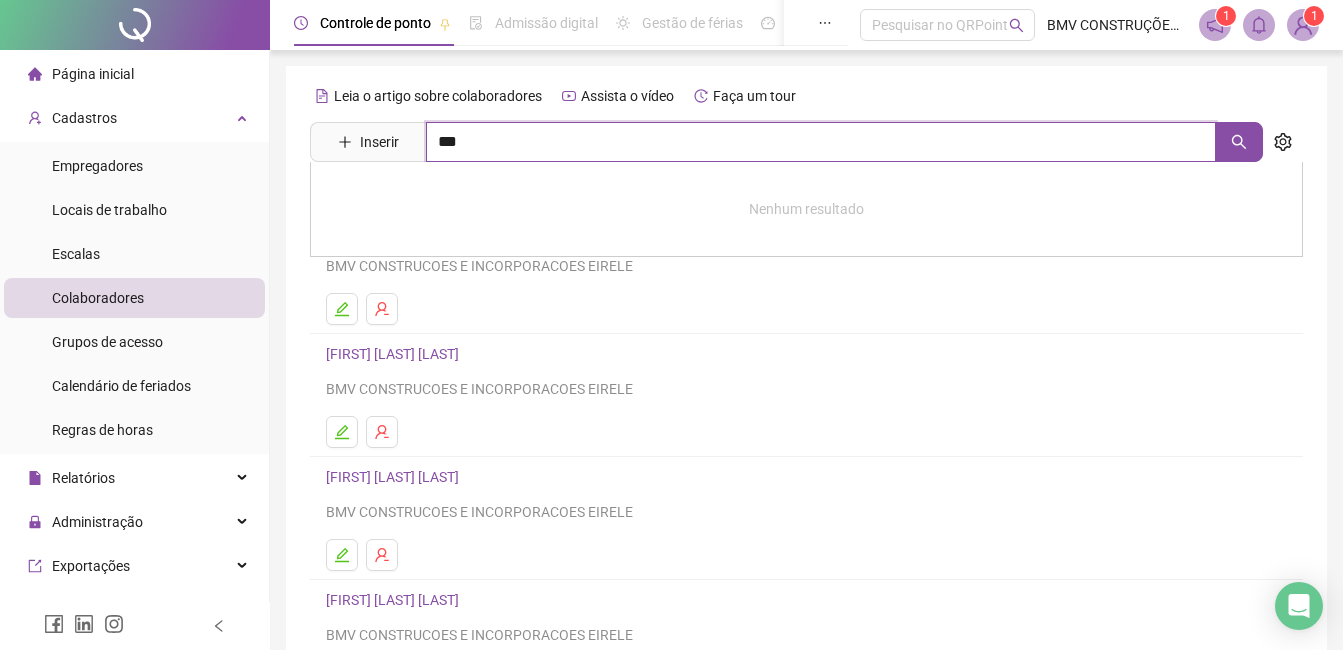 type on "***" 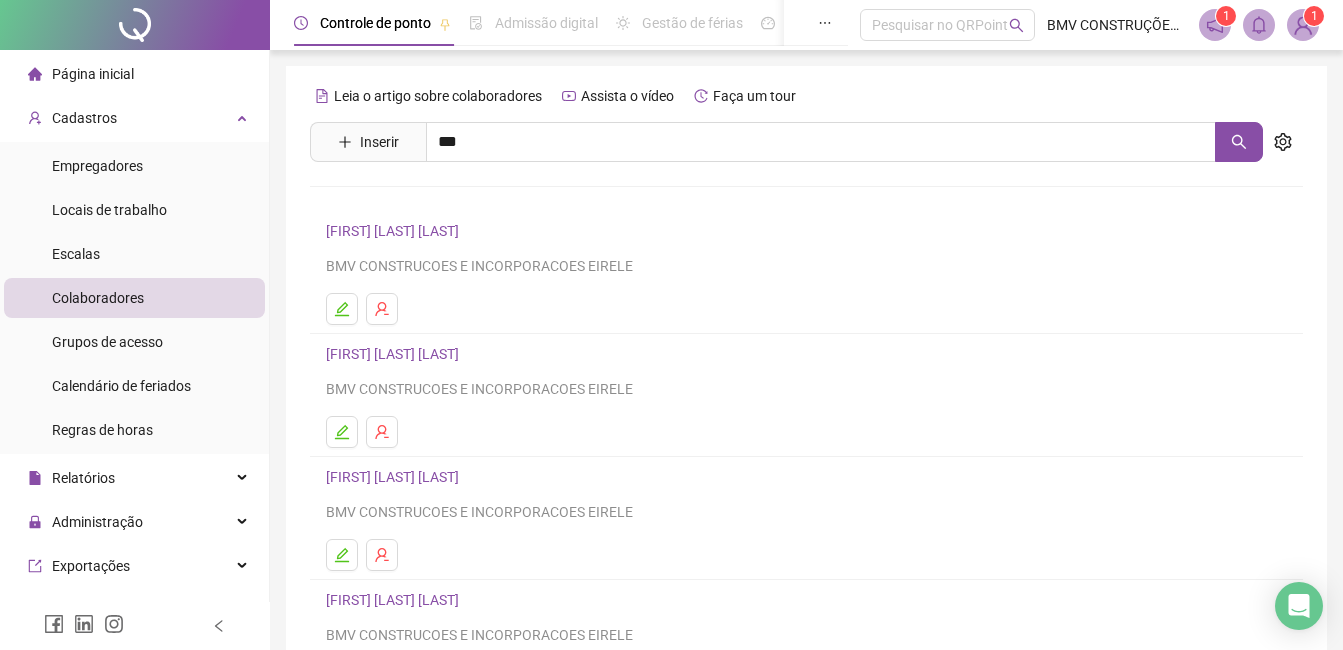 click on "[FIRST] [LAST] [LAST] [LAST]" at bounding box center (806, 201) 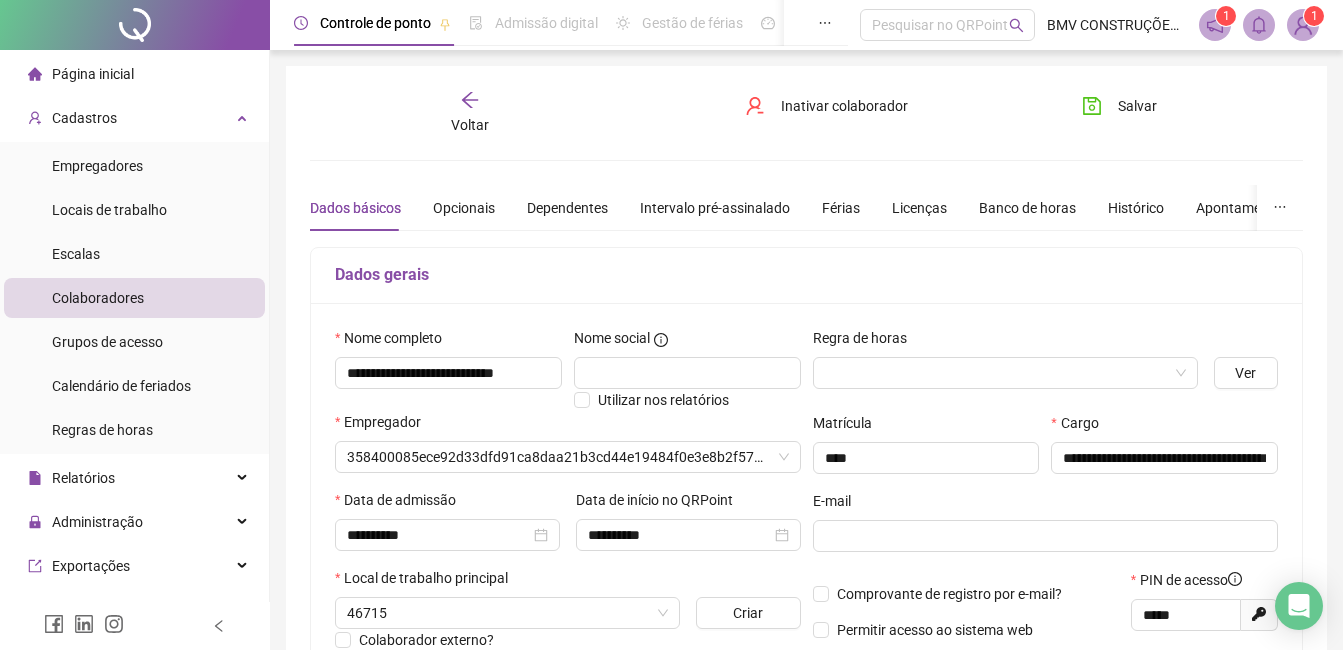 click on "**********" at bounding box center (806, 560) 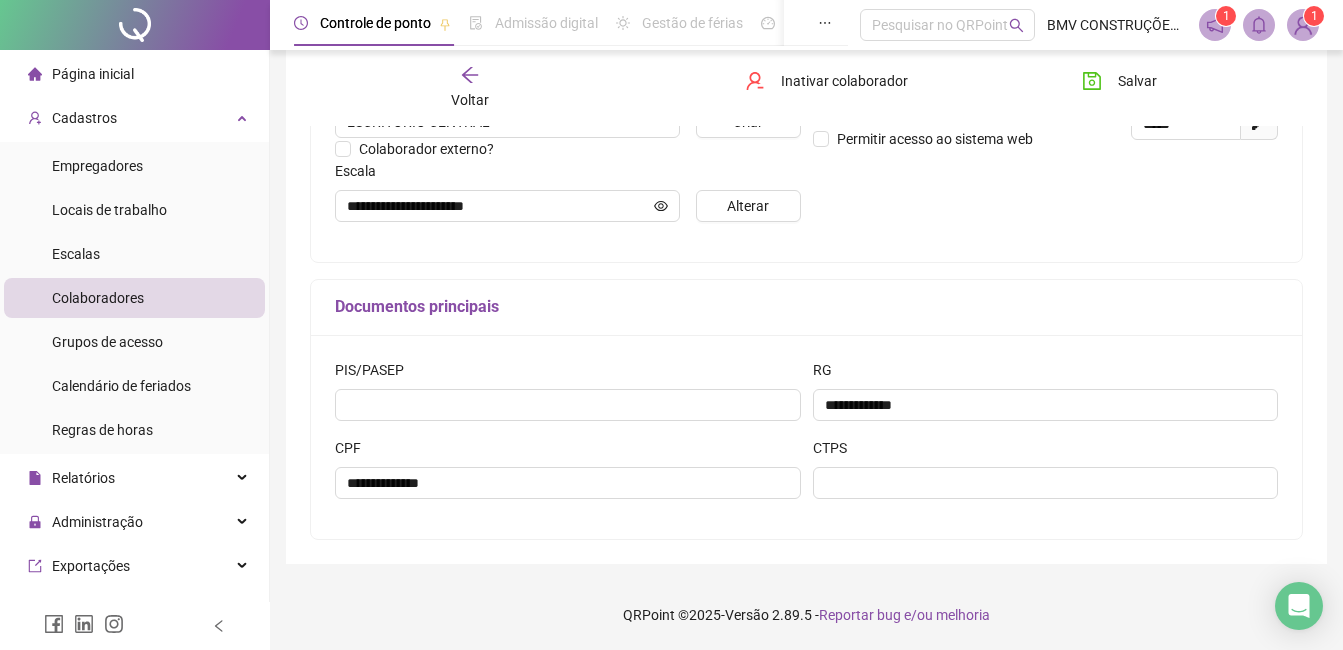 scroll, scrollTop: 391, scrollLeft: 0, axis: vertical 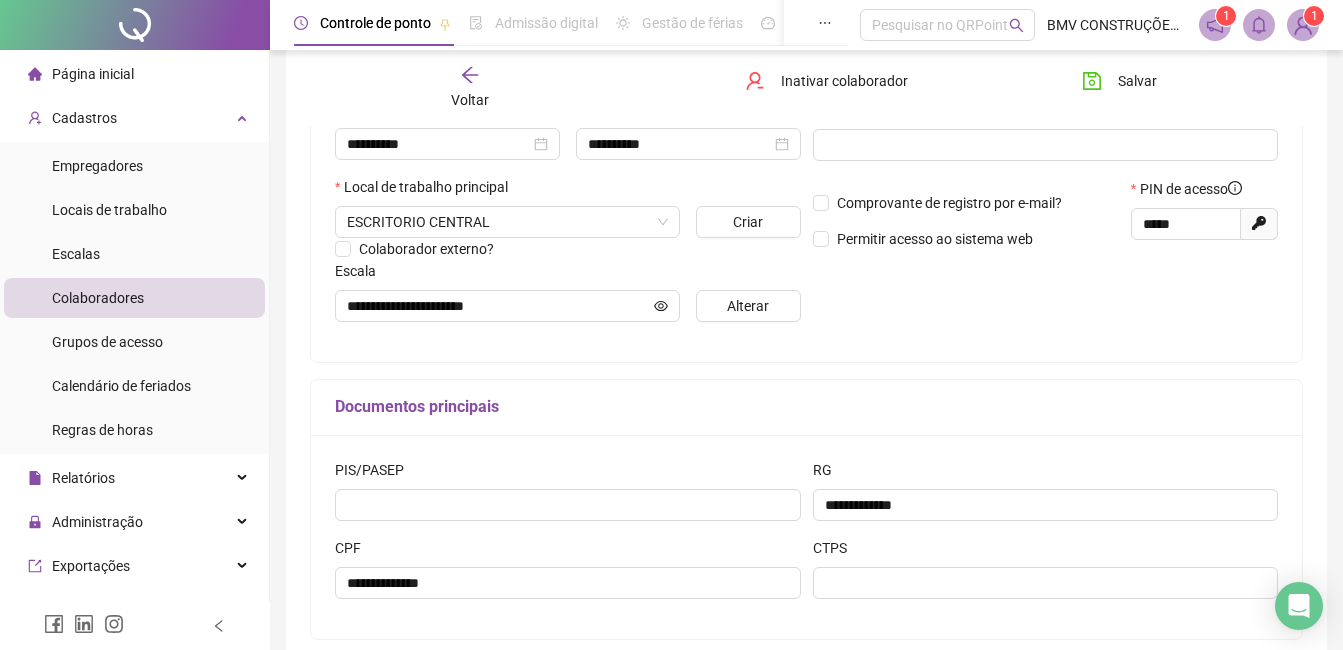click on "Voltar" at bounding box center [470, 88] 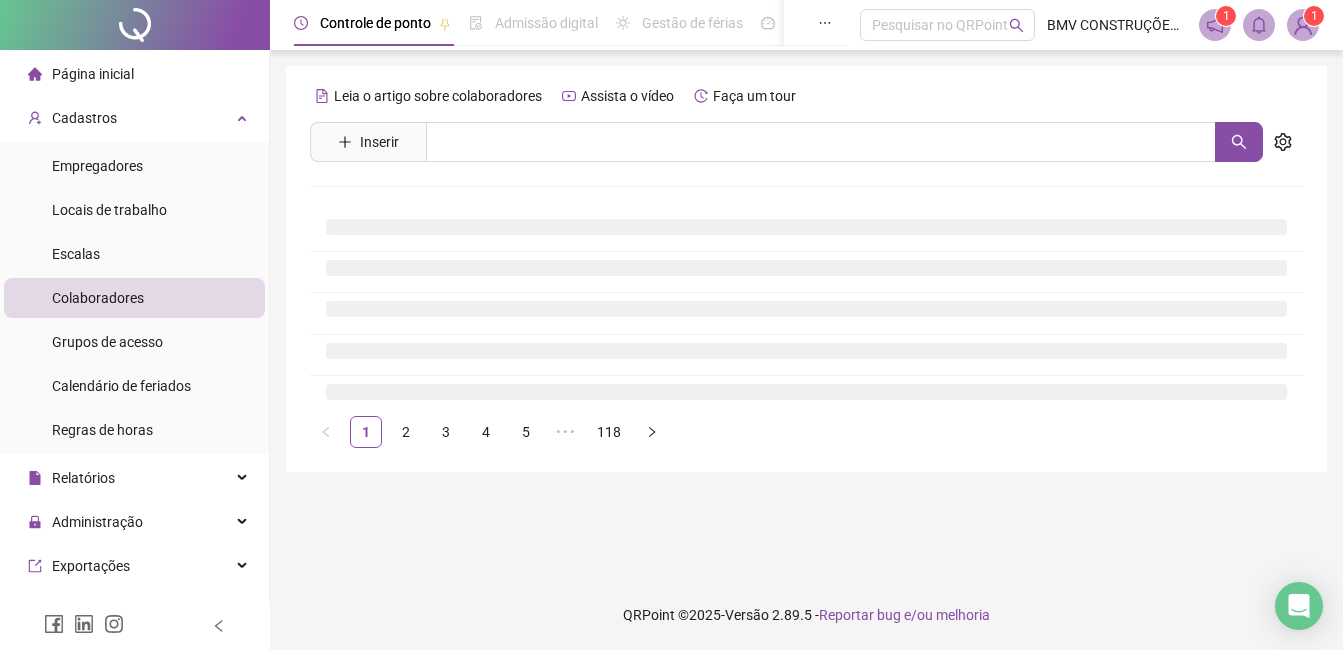 scroll, scrollTop: 0, scrollLeft: 0, axis: both 